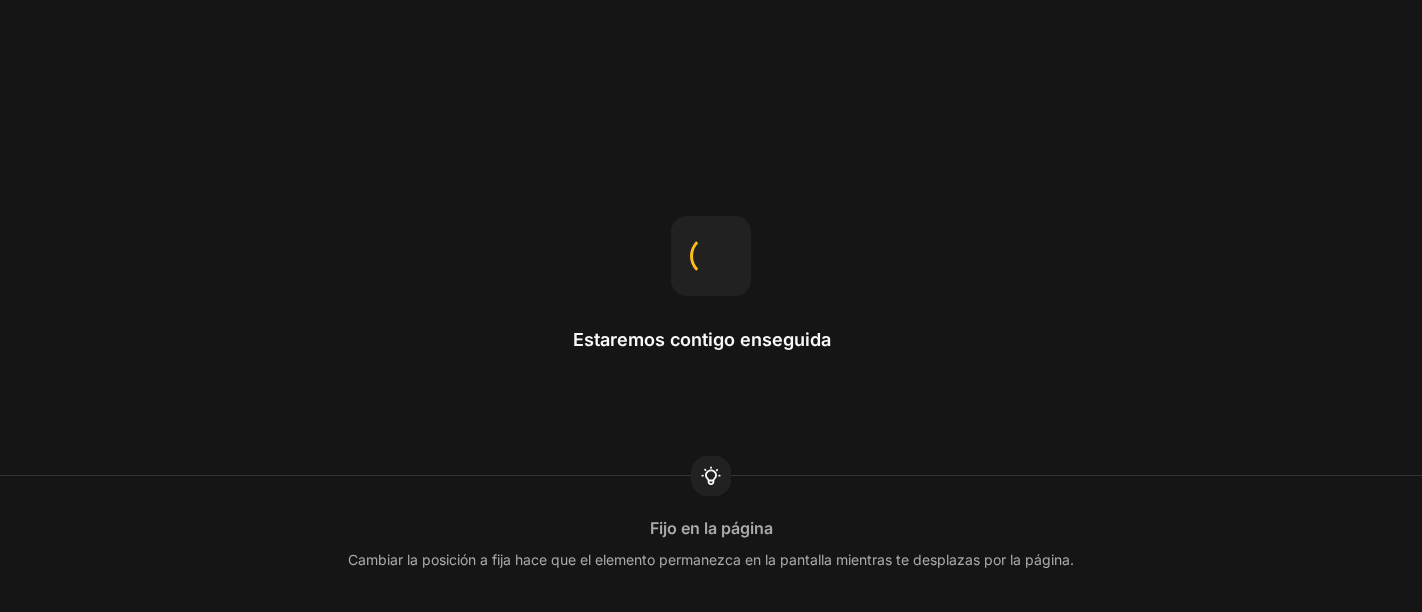 scroll, scrollTop: 0, scrollLeft: 0, axis: both 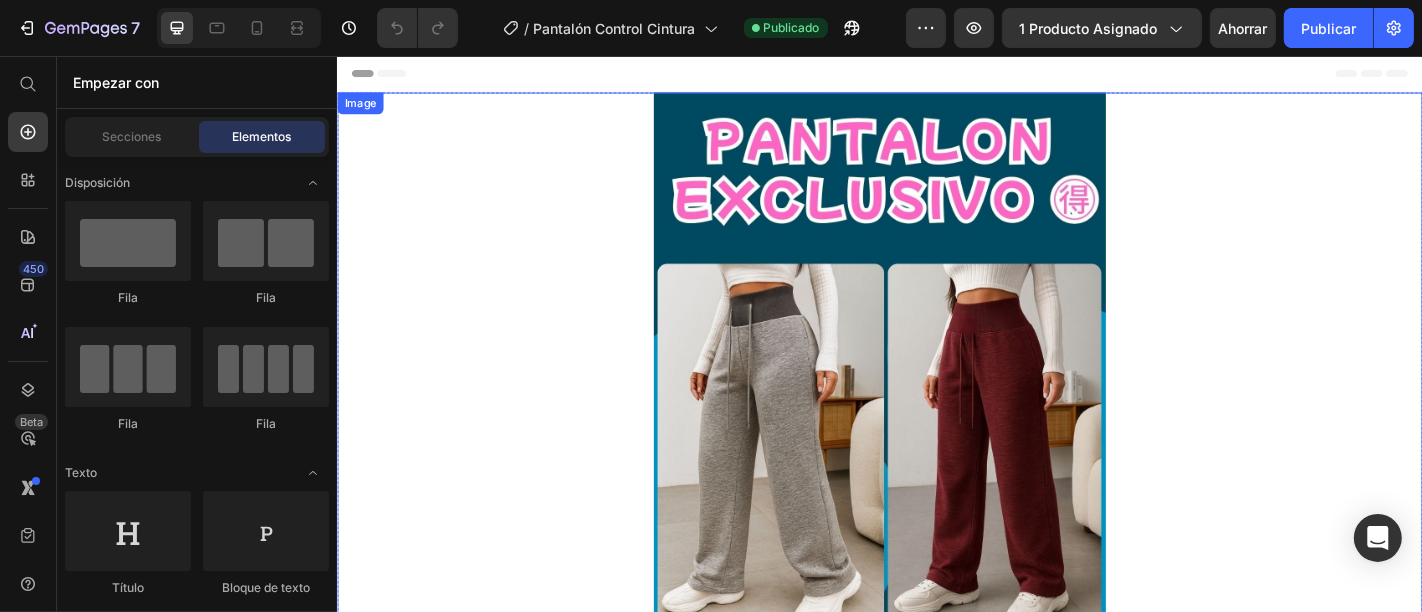 click at bounding box center [936, 540] 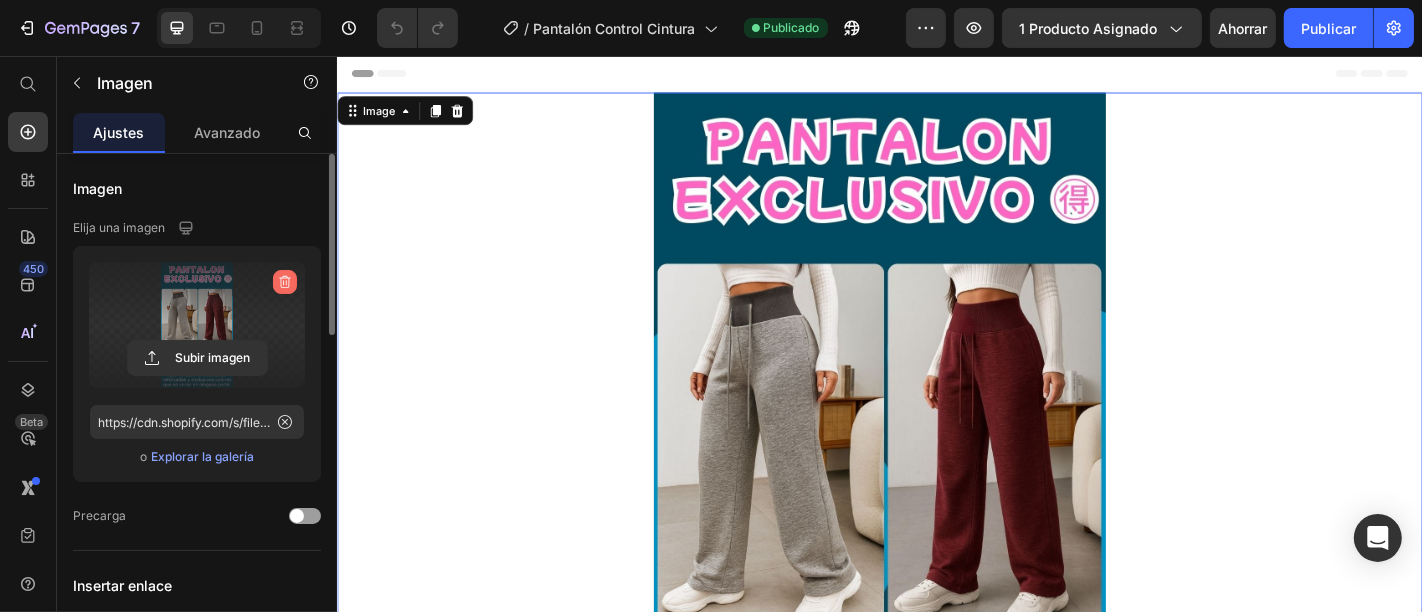 click 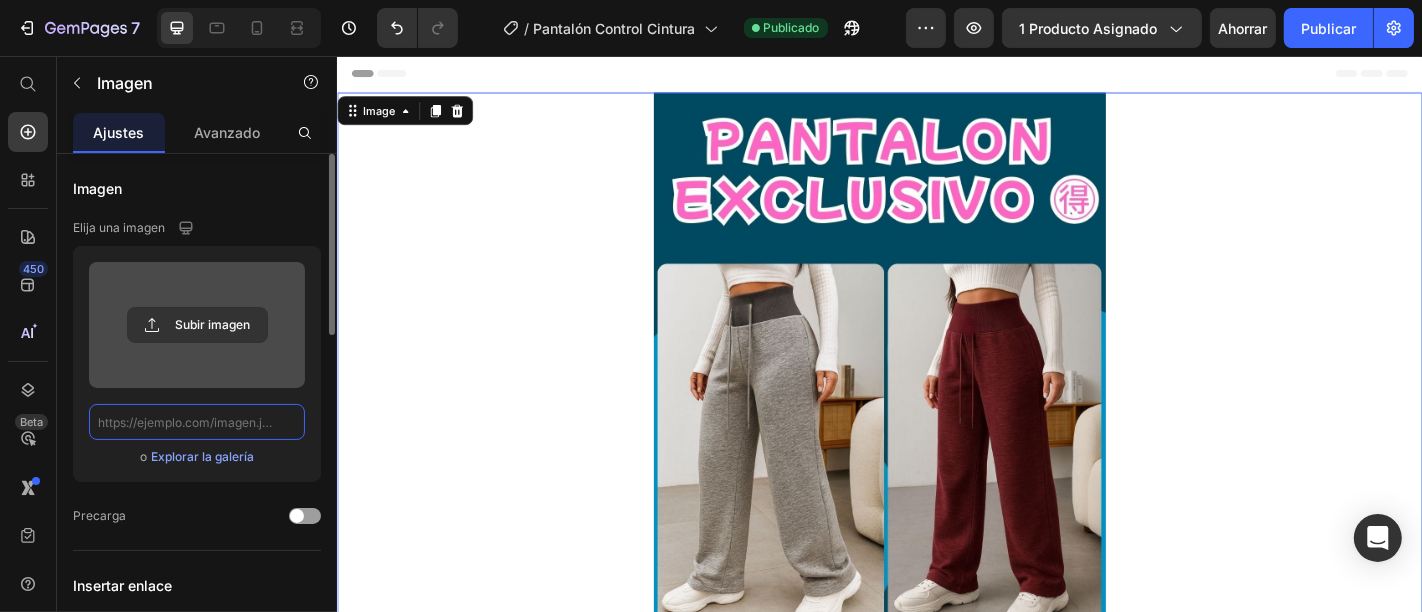 scroll, scrollTop: 0, scrollLeft: 0, axis: both 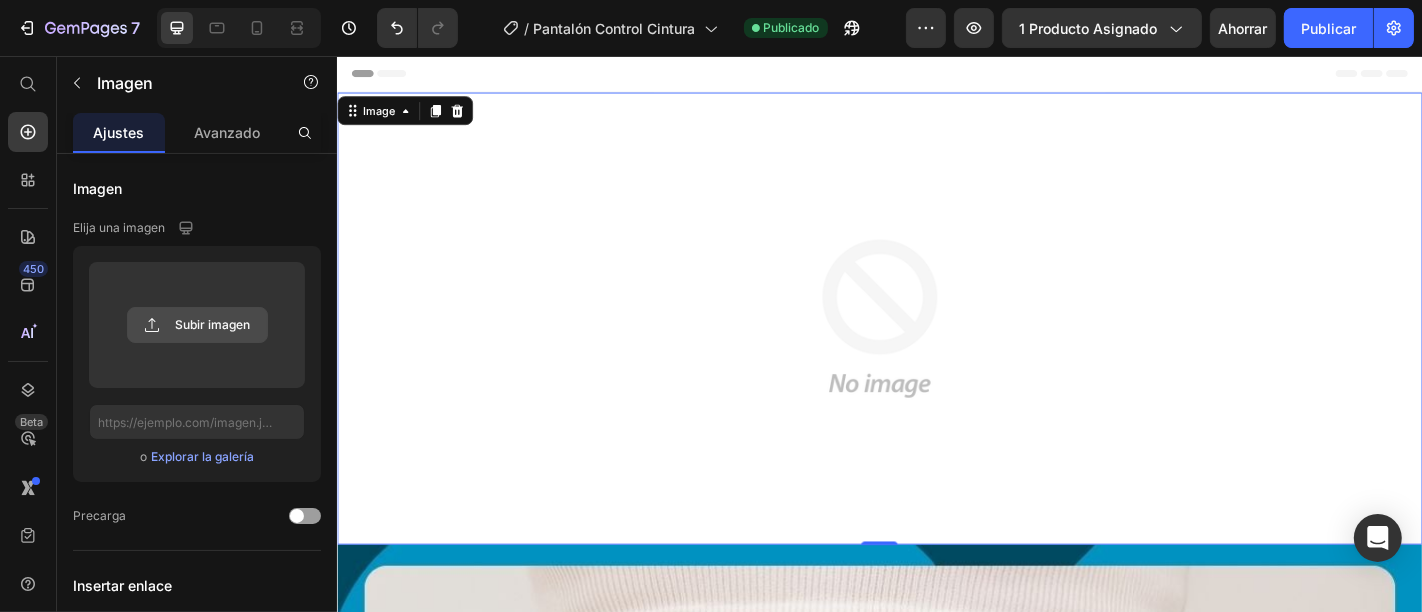 click 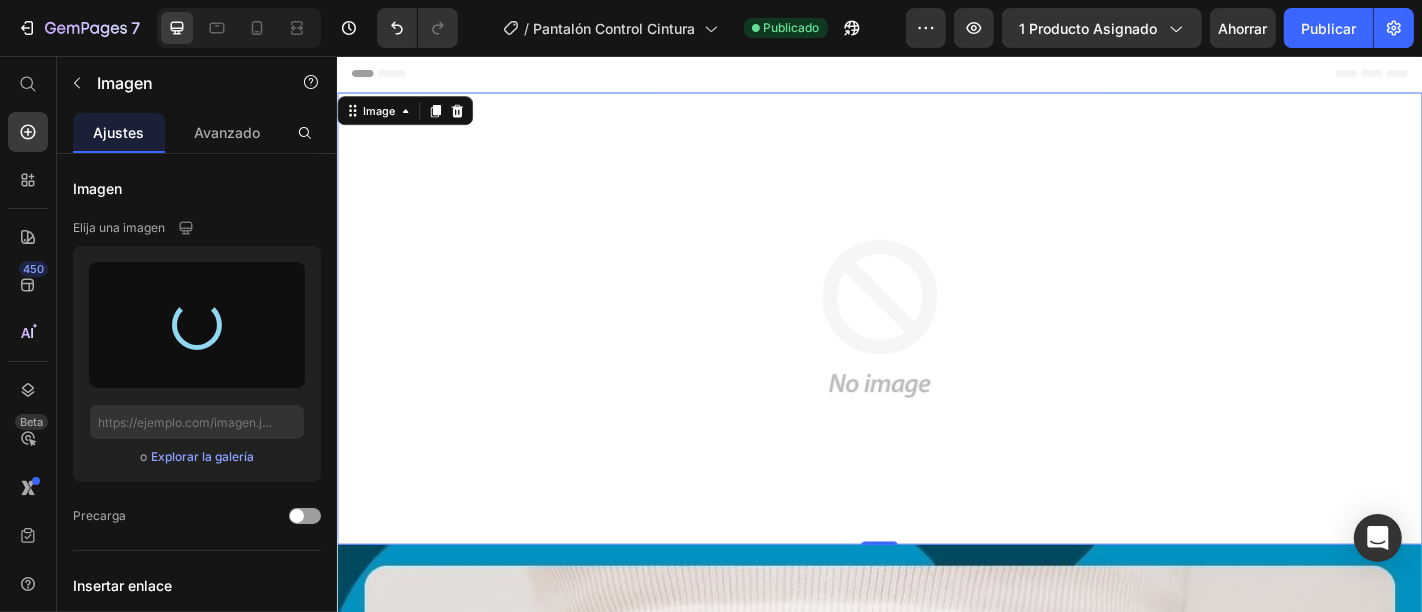 type on "https://cdn.shopify.com/s/files/1/0653/3260/9093/files/gempages_565585117519545494-204c536e-9345-48c6-8935-c2e4a97ec98b.jpg" 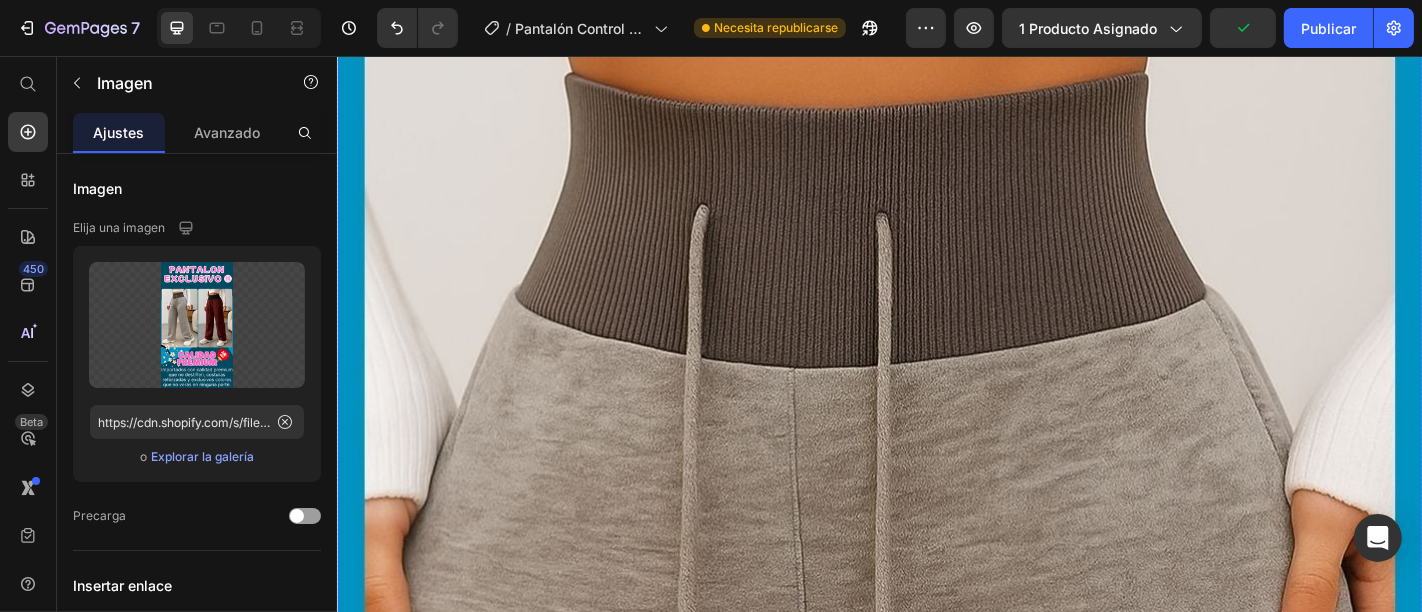 scroll, scrollTop: 1333, scrollLeft: 0, axis: vertical 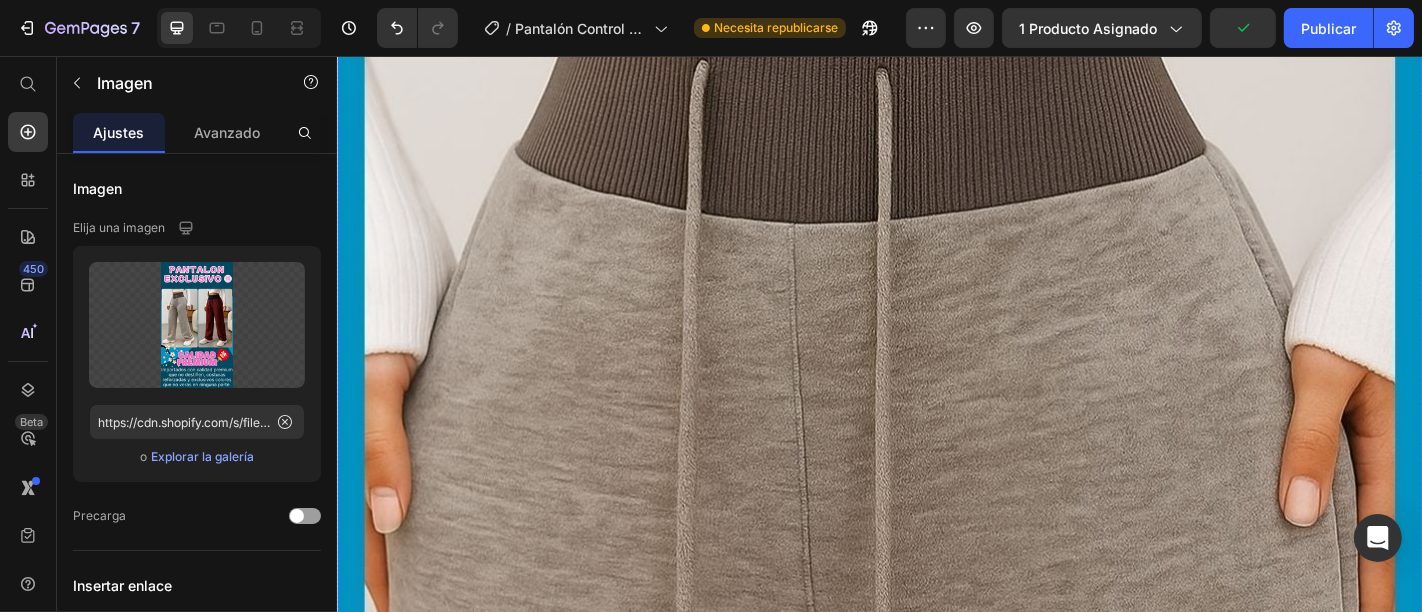 click at bounding box center [936, 718] 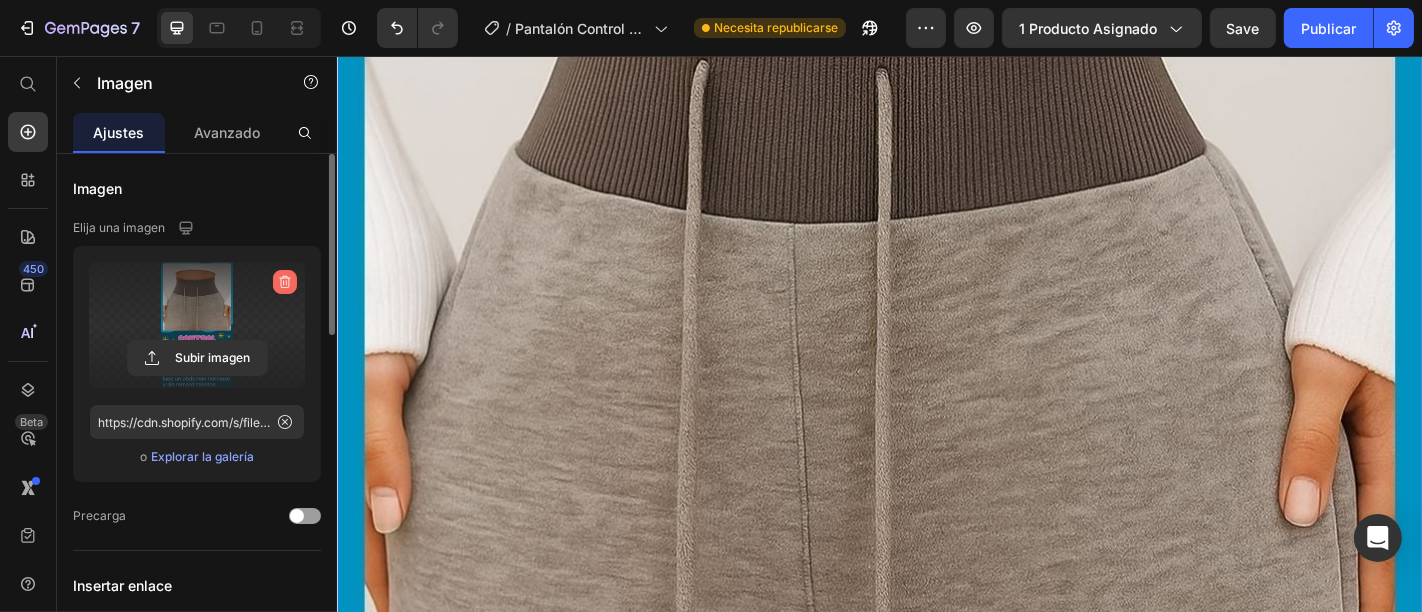 click at bounding box center (285, 282) 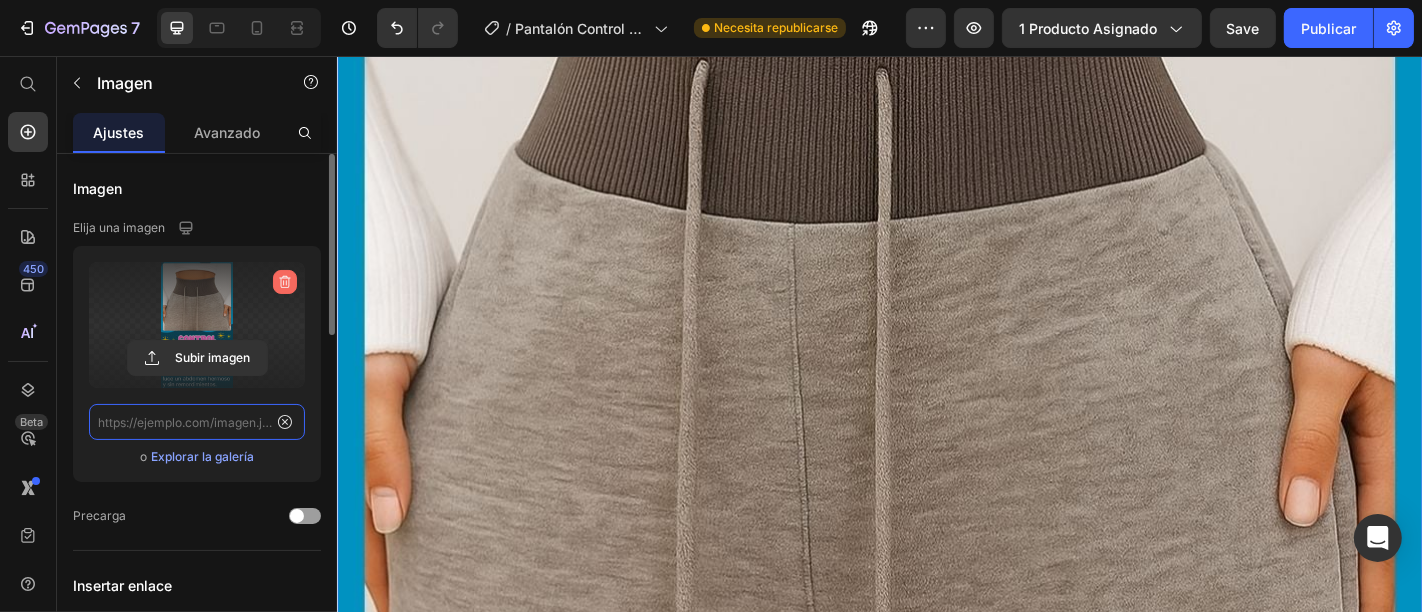 scroll, scrollTop: 0, scrollLeft: 0, axis: both 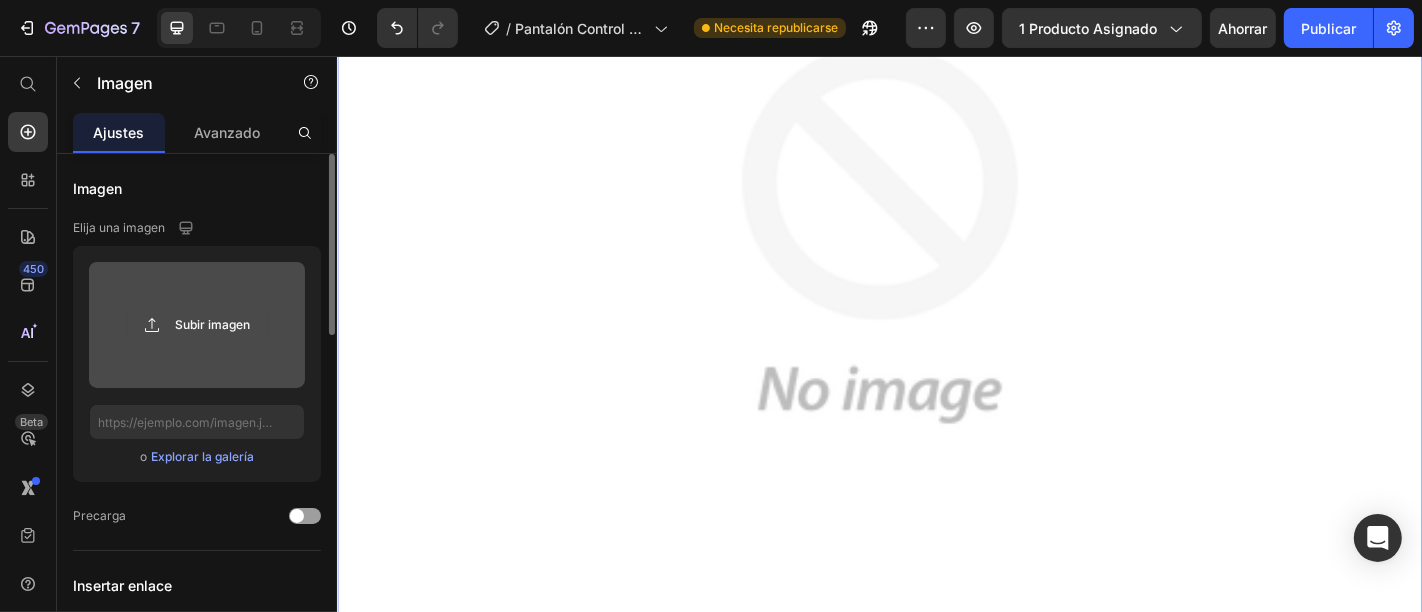 click 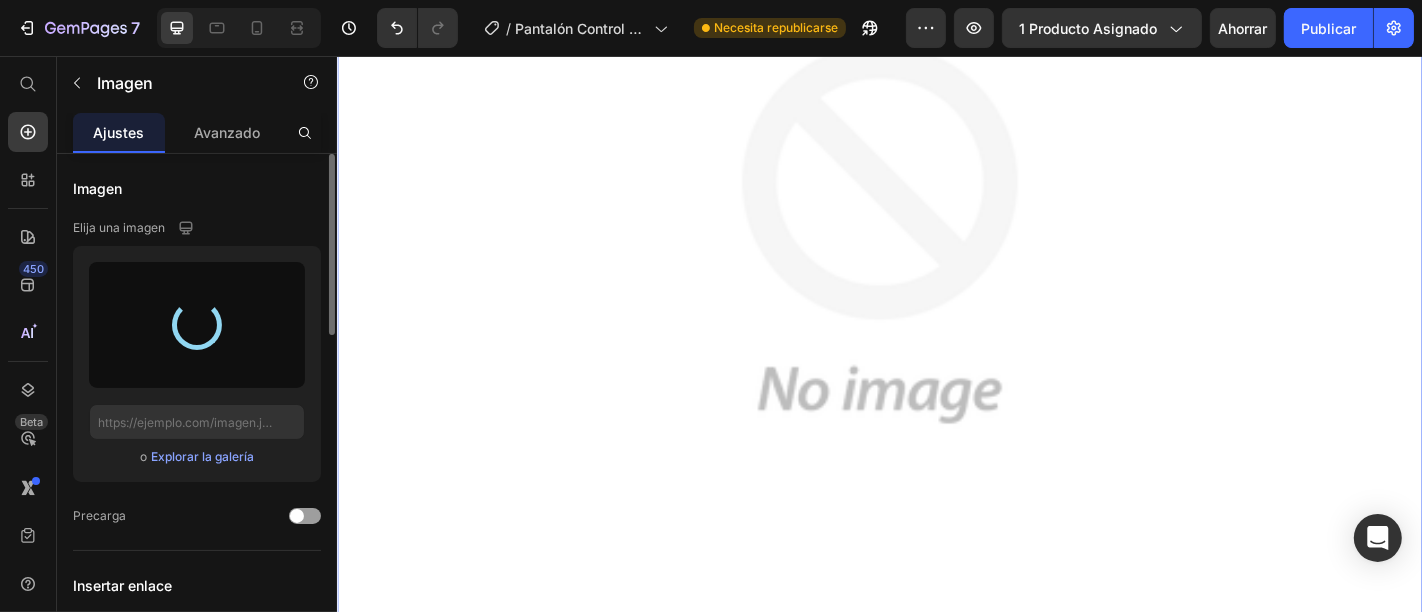 type on "https://cdn.shopify.com/s/files/1/0653/3260/9093/files/gempages_565585117519545494-ba2c7e1c-7011-4f8c-bcb8-f95ad27f0b09.jpg" 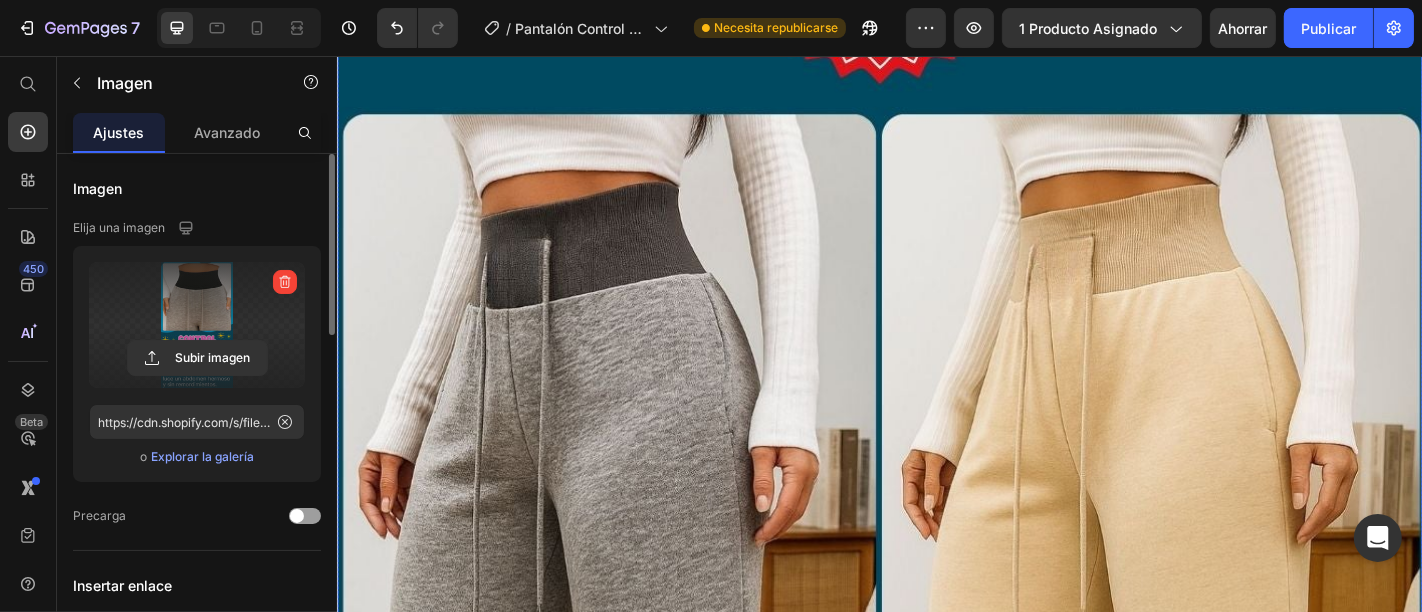 scroll, scrollTop: 3777, scrollLeft: 0, axis: vertical 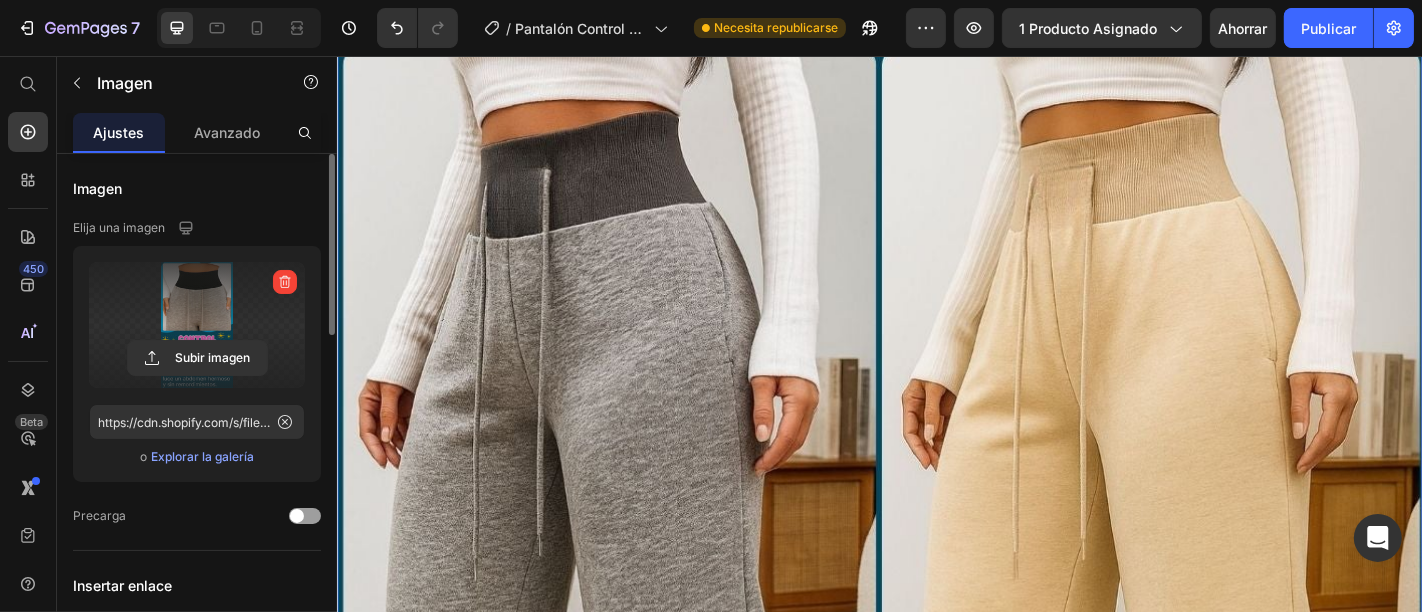 click at bounding box center [936, 460] 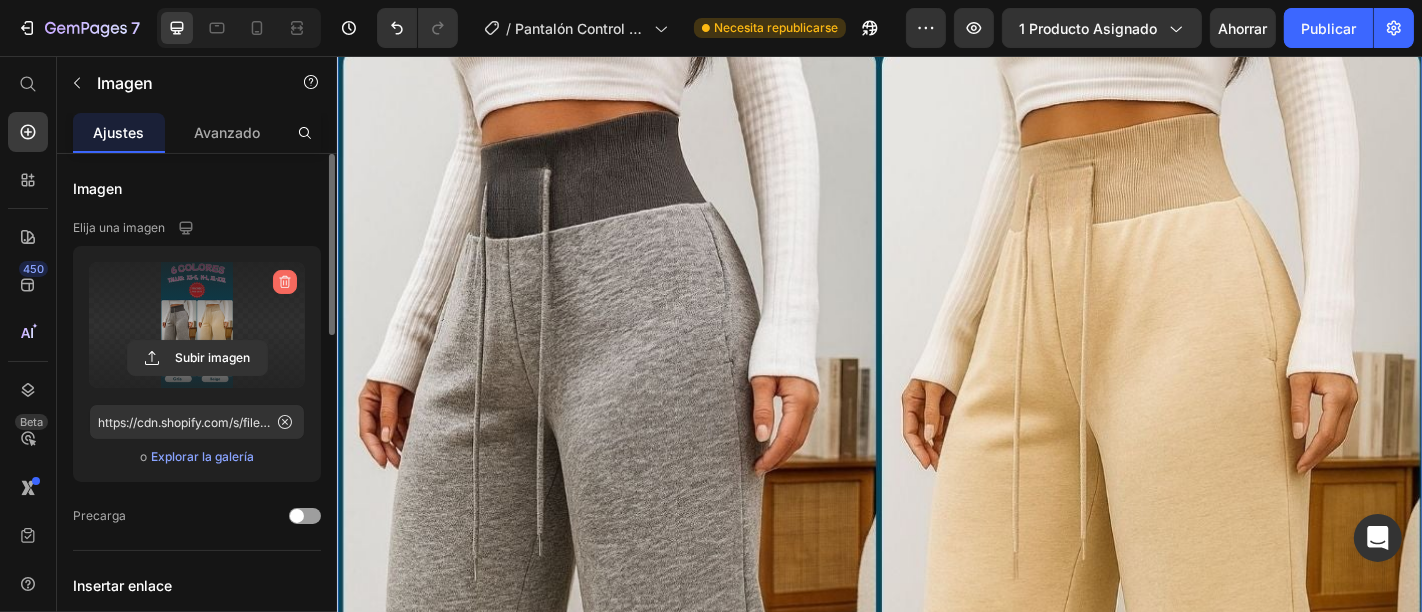 click 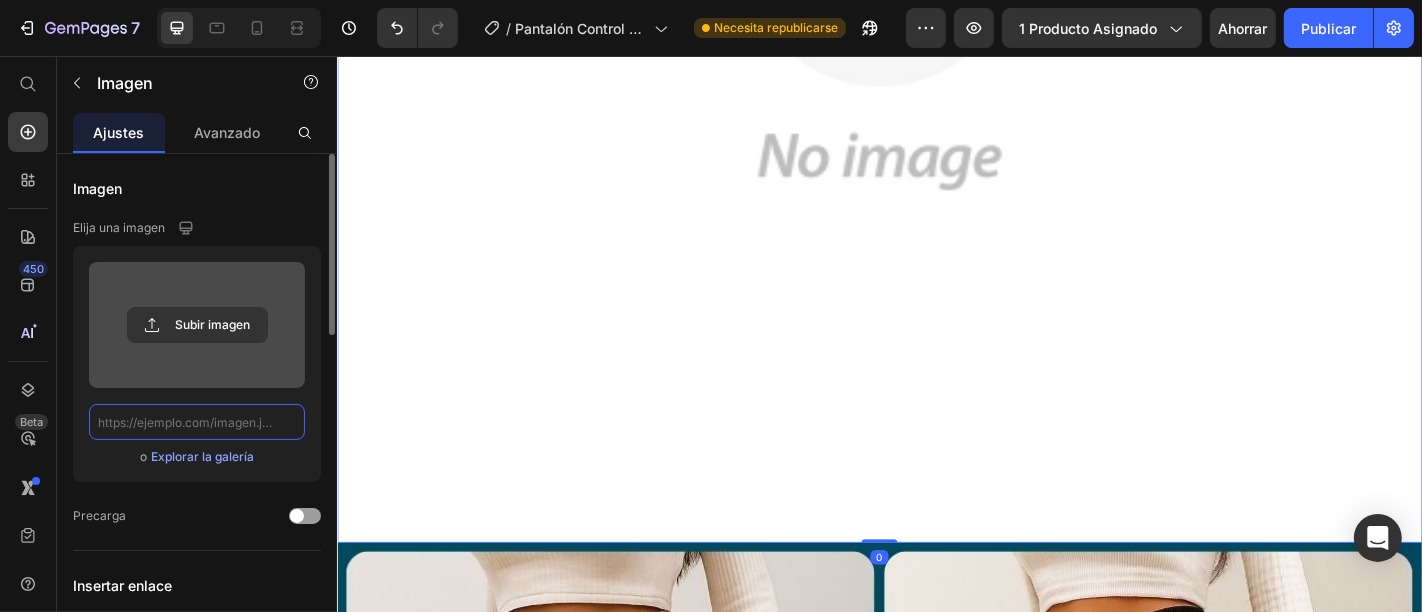 scroll, scrollTop: 0, scrollLeft: 0, axis: both 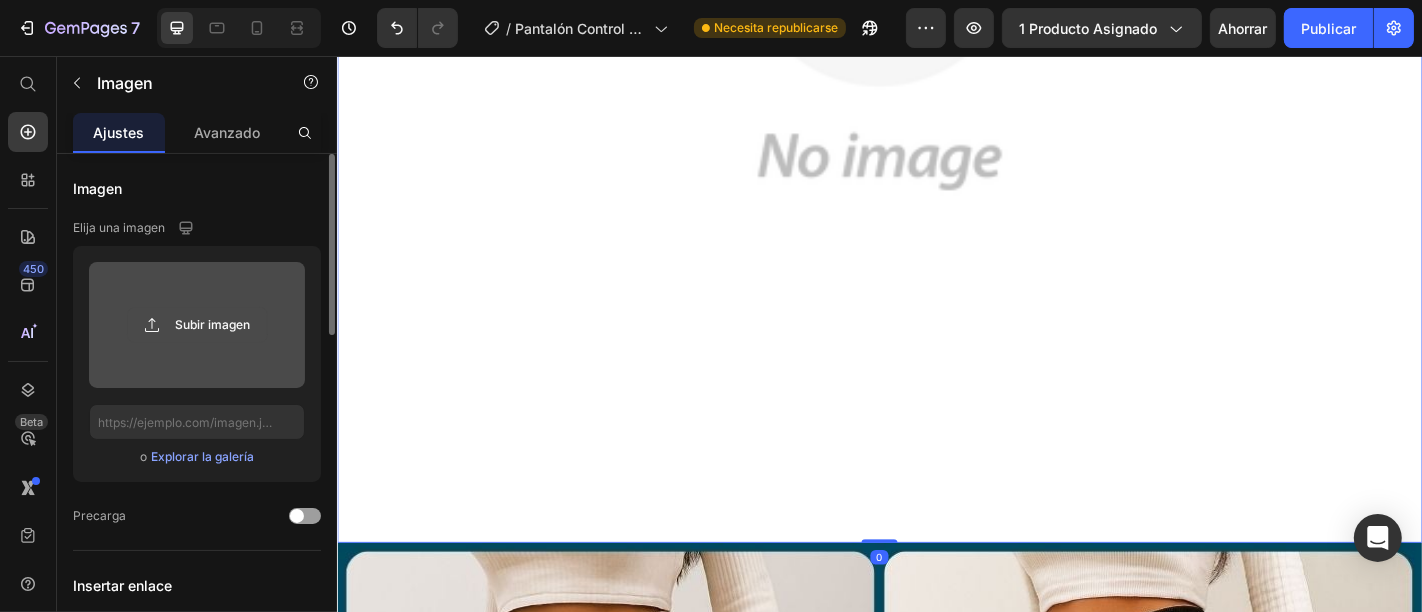 click 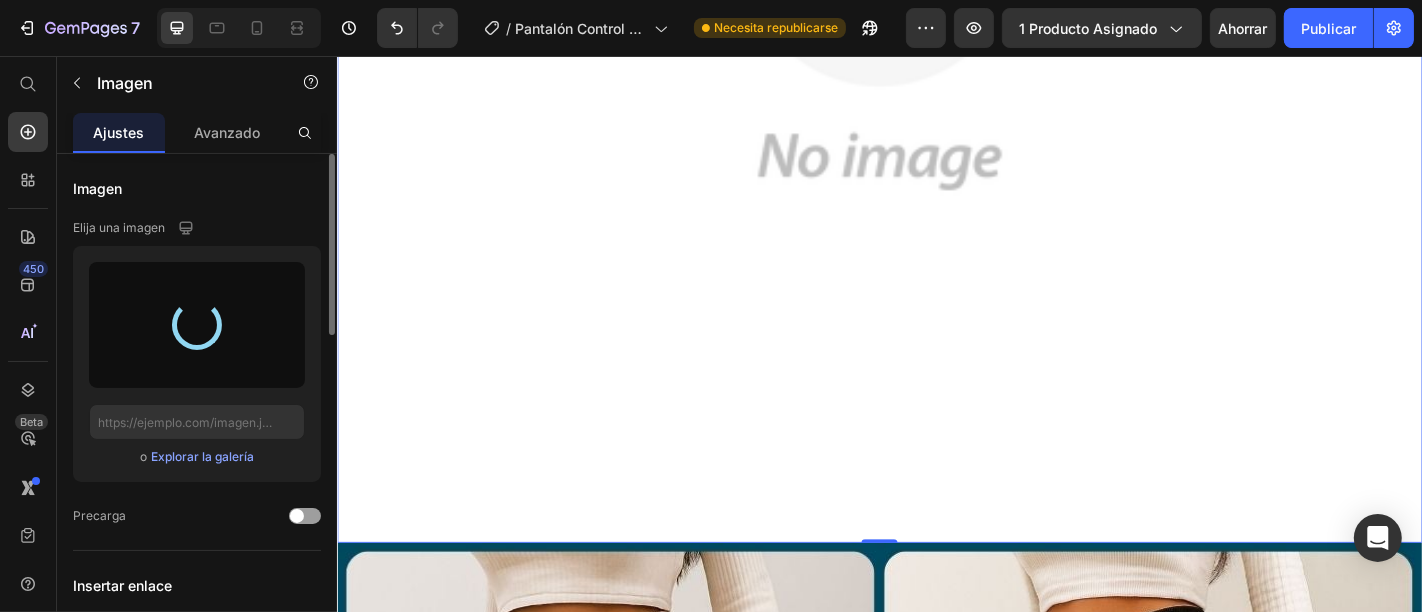 type on "https://cdn.shopify.com/s/files/1/0653/3260/9093/files/gempages_565585117519545494-275bb880-cbd1-4cc9-beb0-1879eff4faed.jpg" 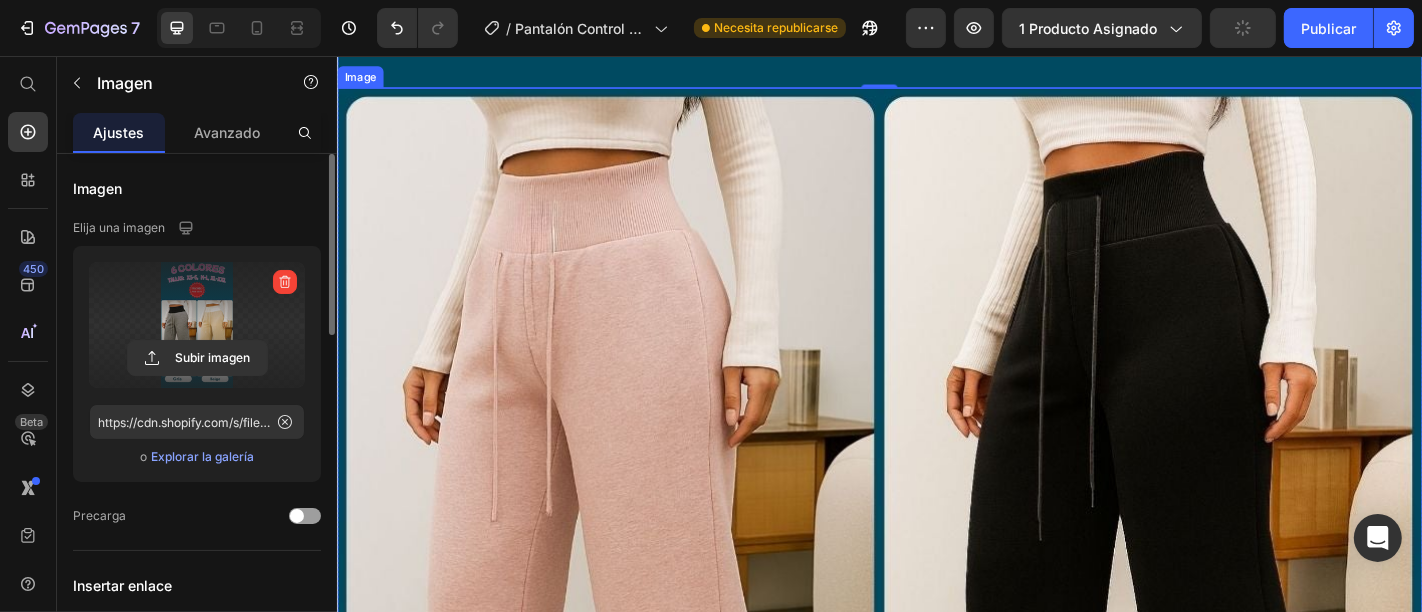 scroll, scrollTop: 5333, scrollLeft: 0, axis: vertical 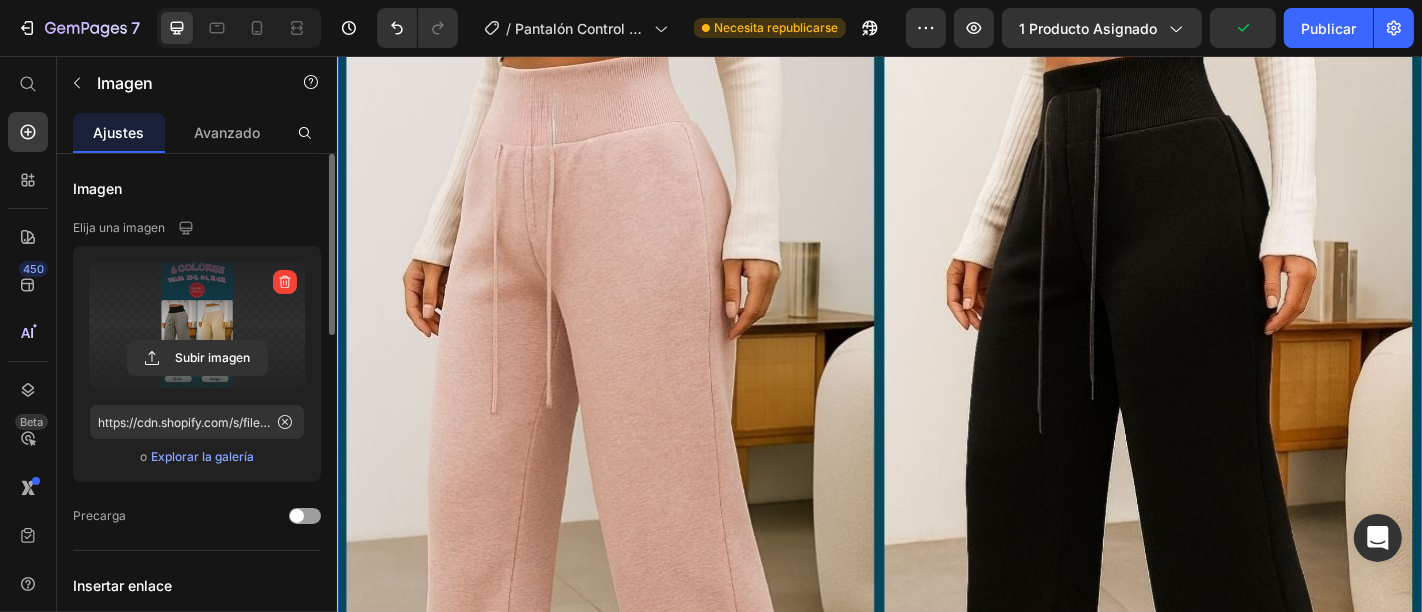 click at bounding box center (936, 1038) 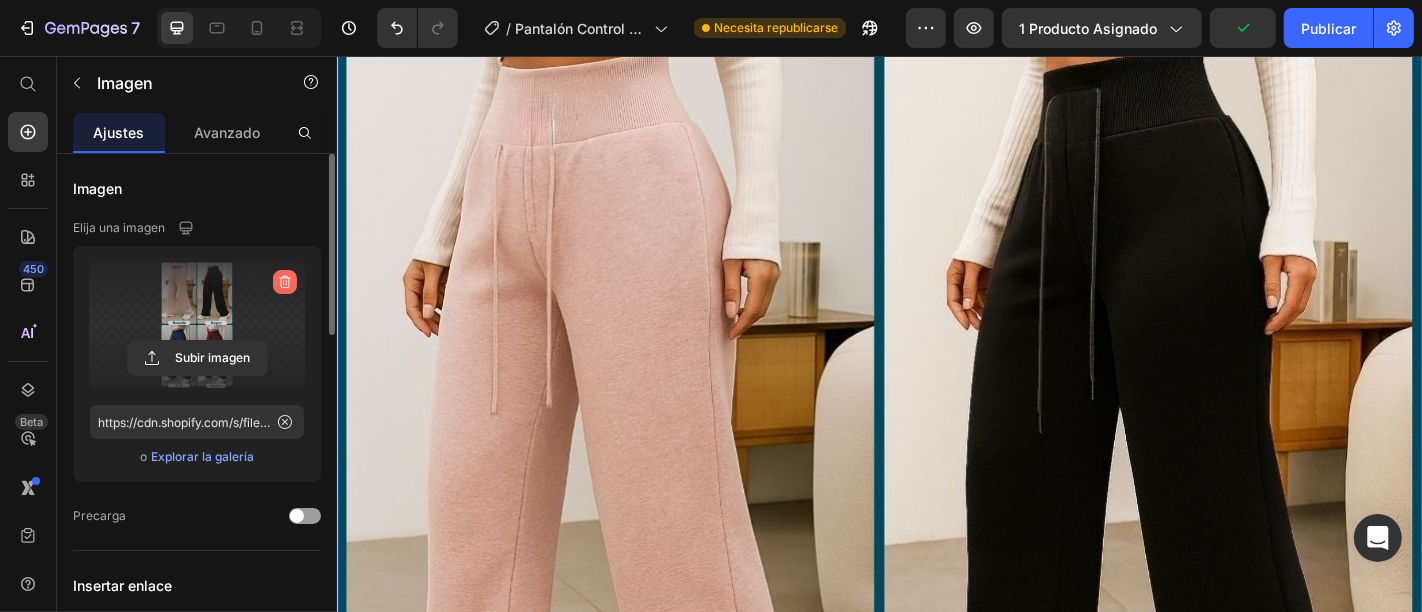 click 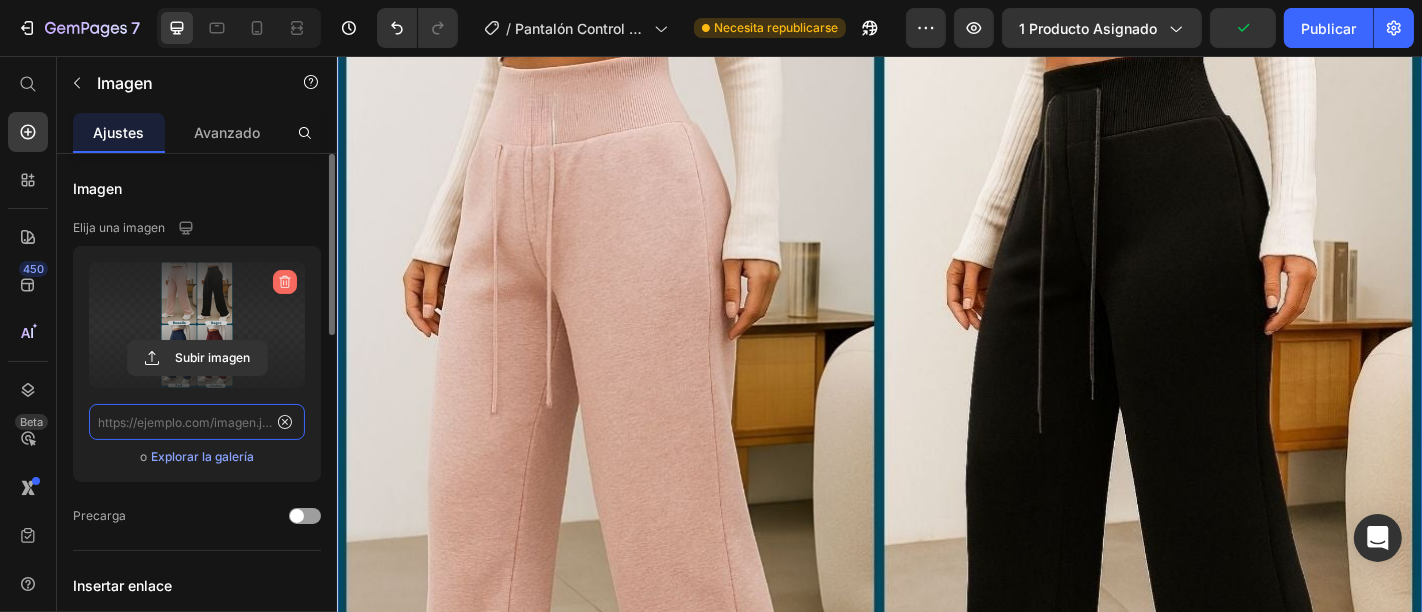 scroll, scrollTop: 0, scrollLeft: 0, axis: both 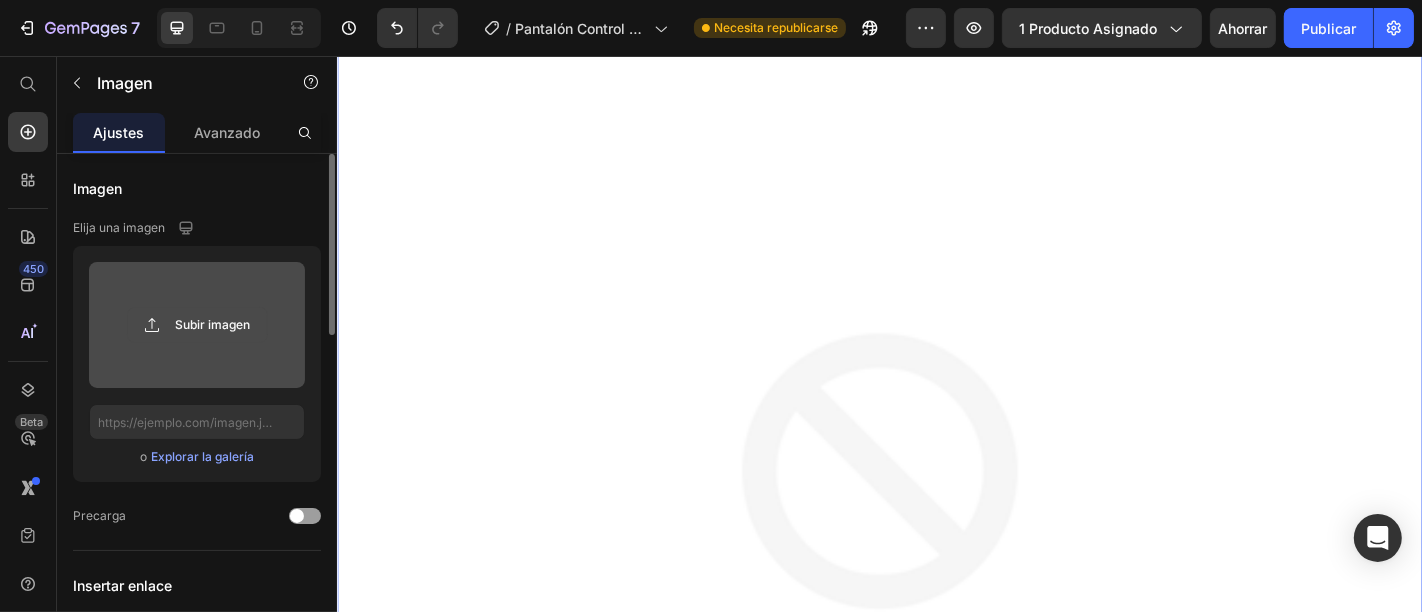 click 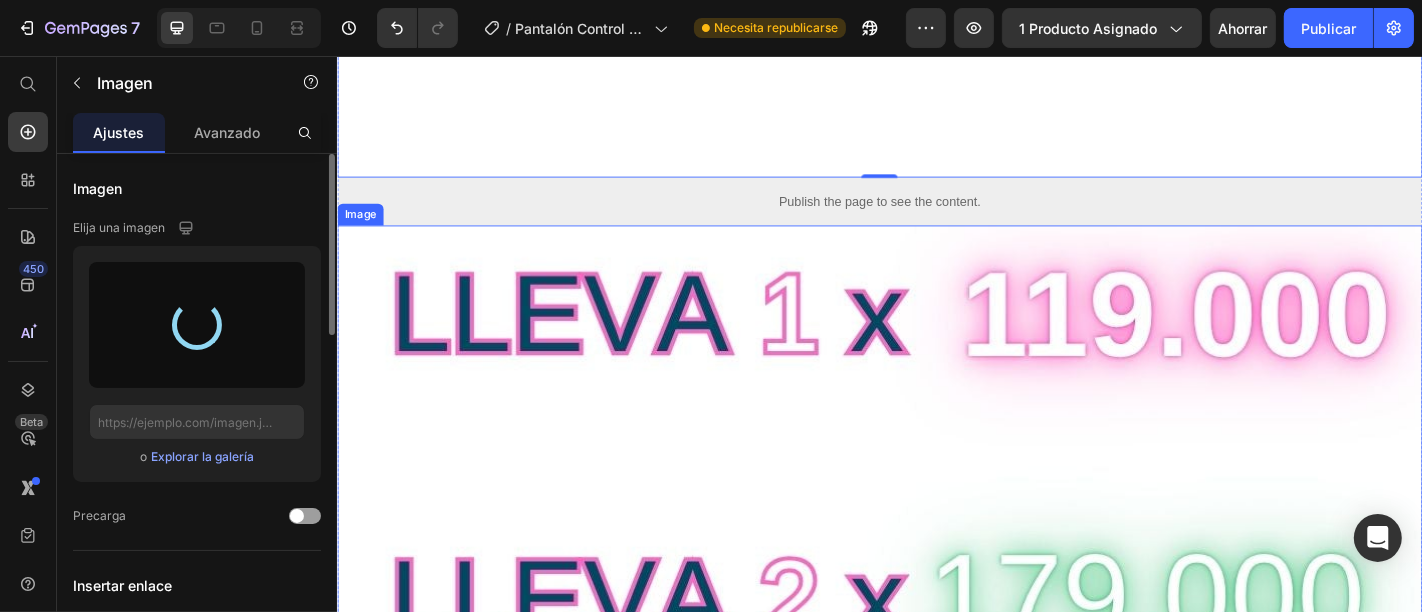 scroll, scrollTop: 6444, scrollLeft: 0, axis: vertical 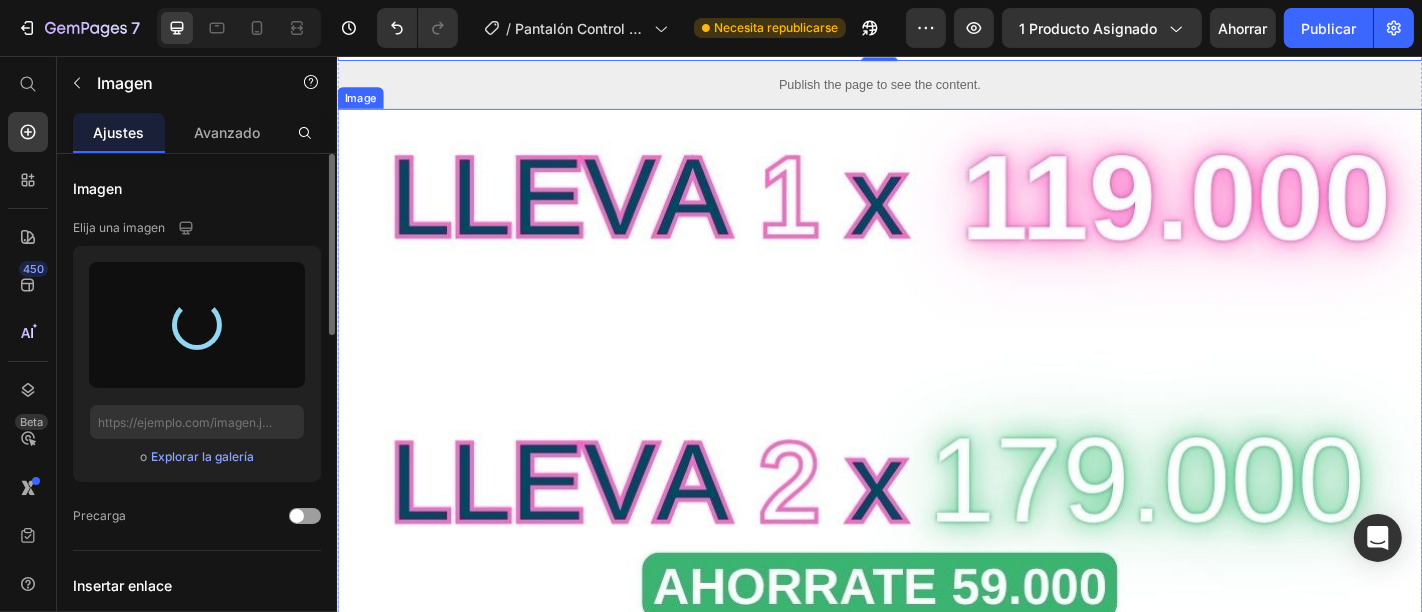 type on "https://cdn.shopify.com/s/files/1/0653/3260/9093/files/gempages_565585117519545494-aa8a5a1a-952a-42ec-b765-66bea17f5806.jpg" 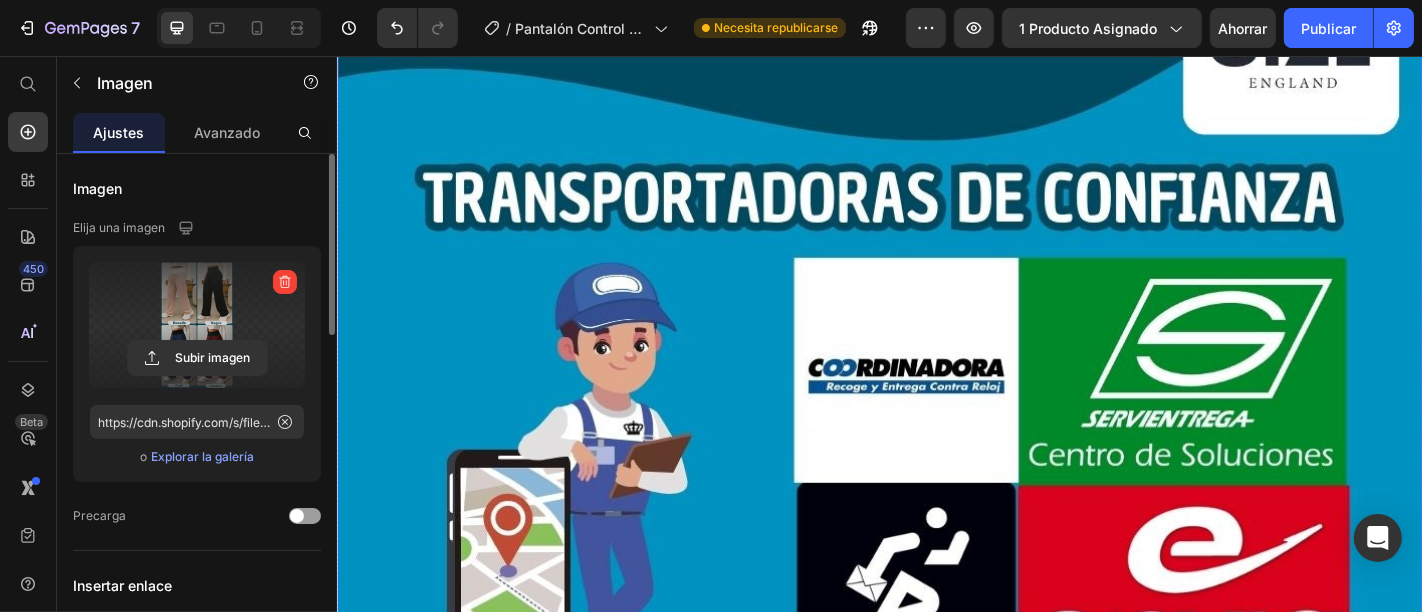 scroll, scrollTop: 11872, scrollLeft: 0, axis: vertical 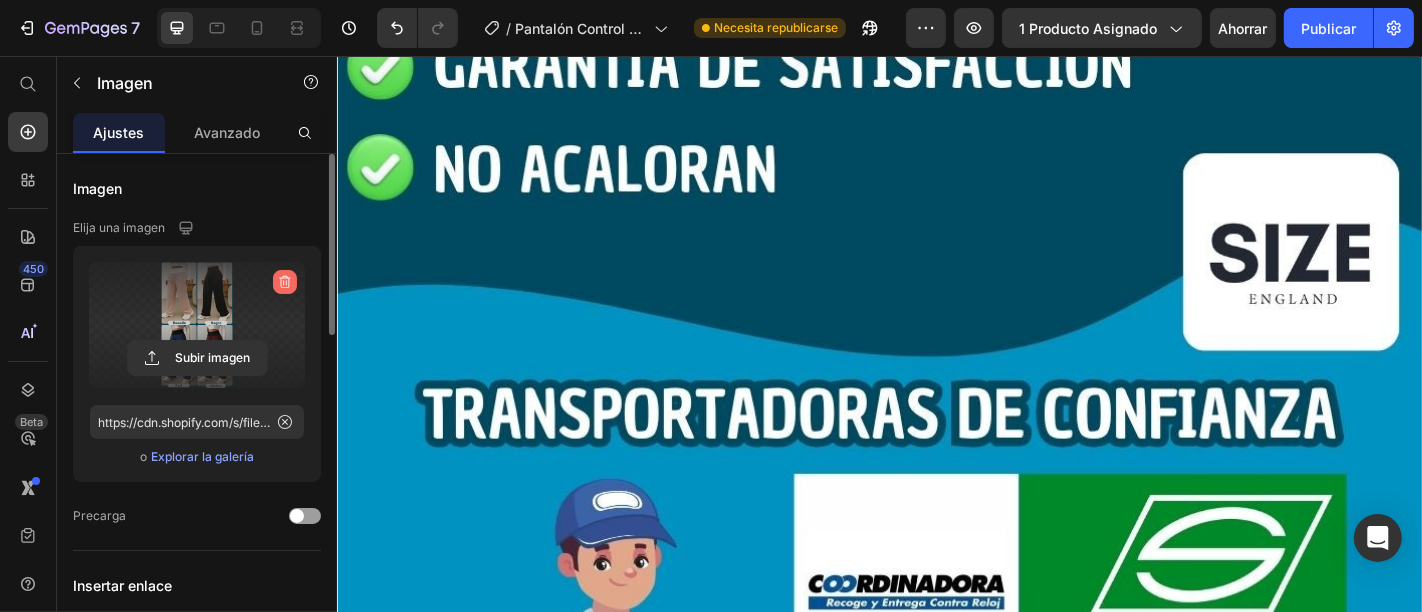 click 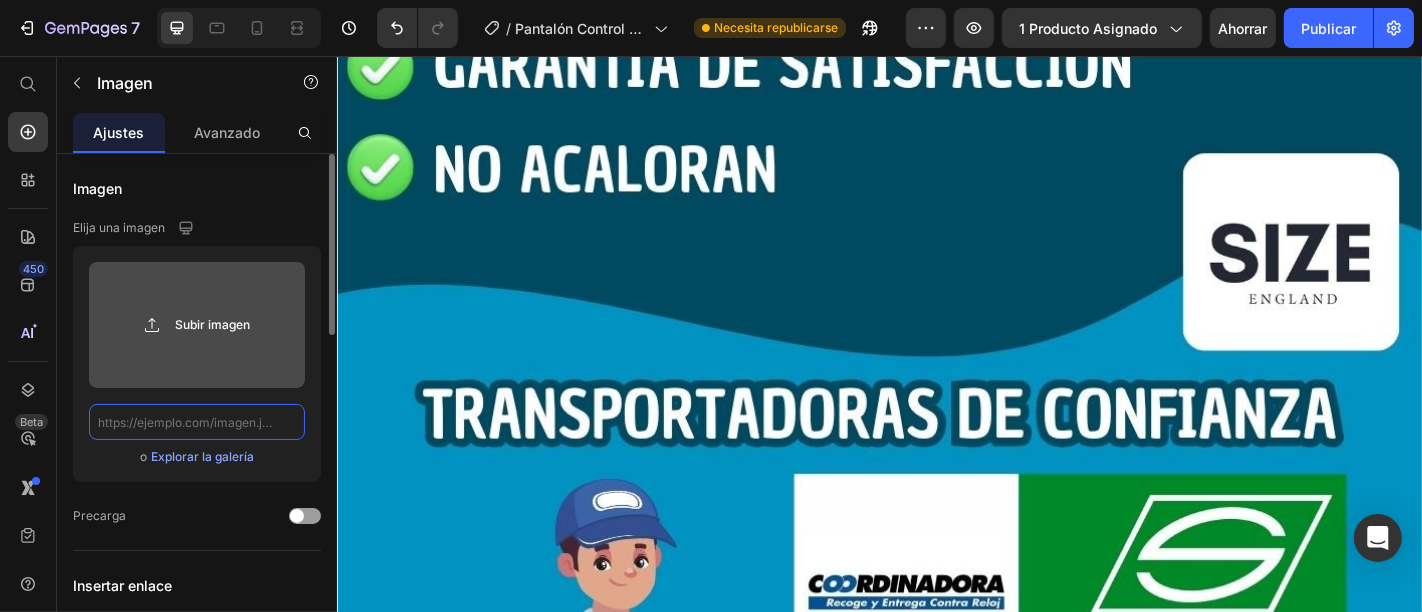 scroll, scrollTop: 0, scrollLeft: 0, axis: both 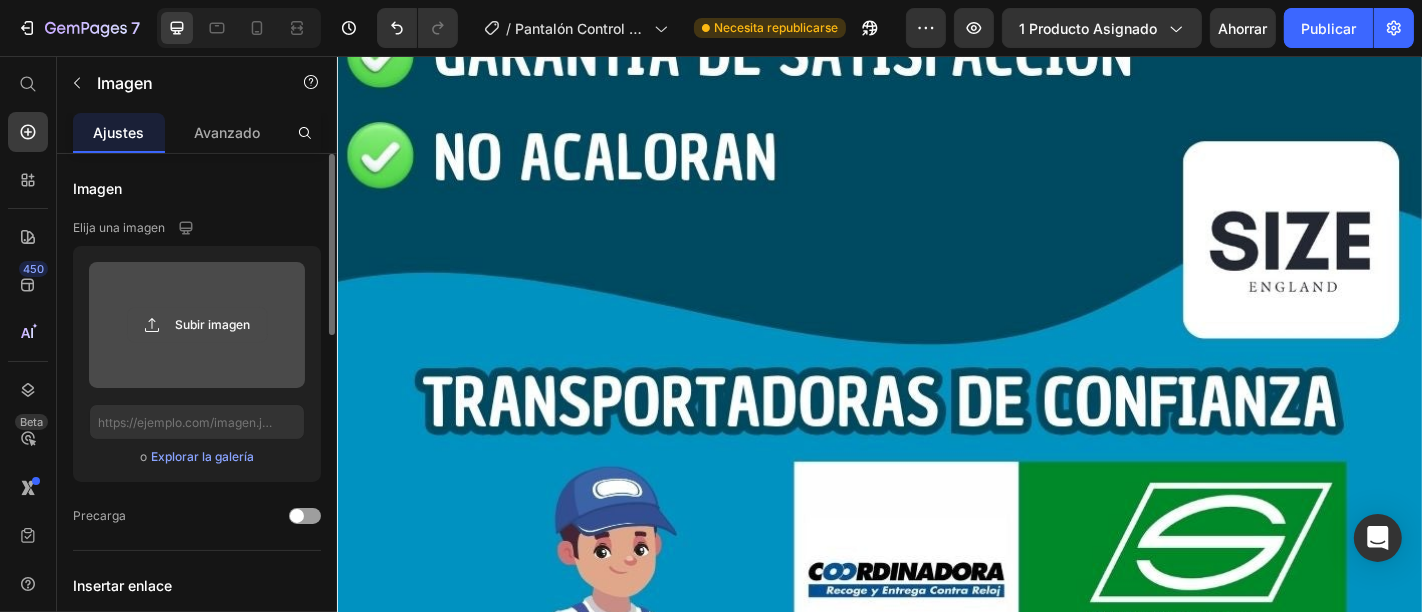 click 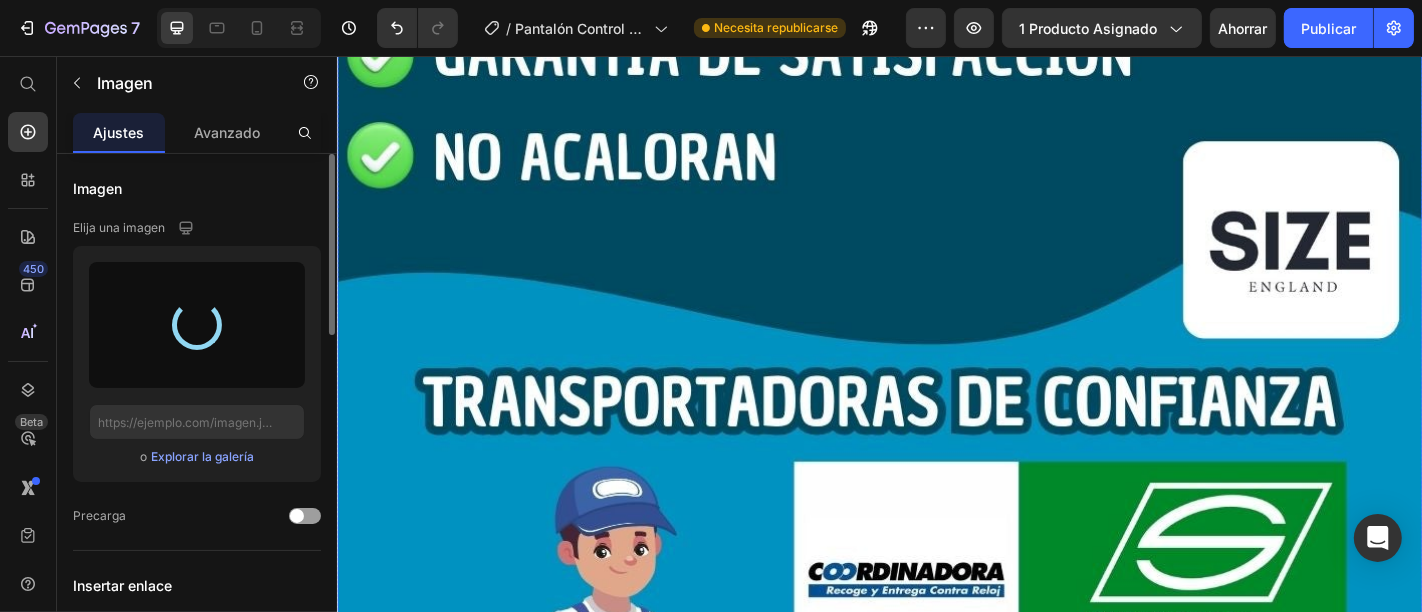type on "https://cdn.shopify.com/s/files/1/0653/3260/9093/files/gempages_565585117519545494-bd054e44-8449-47f5-9252-6689a015d815.jpg" 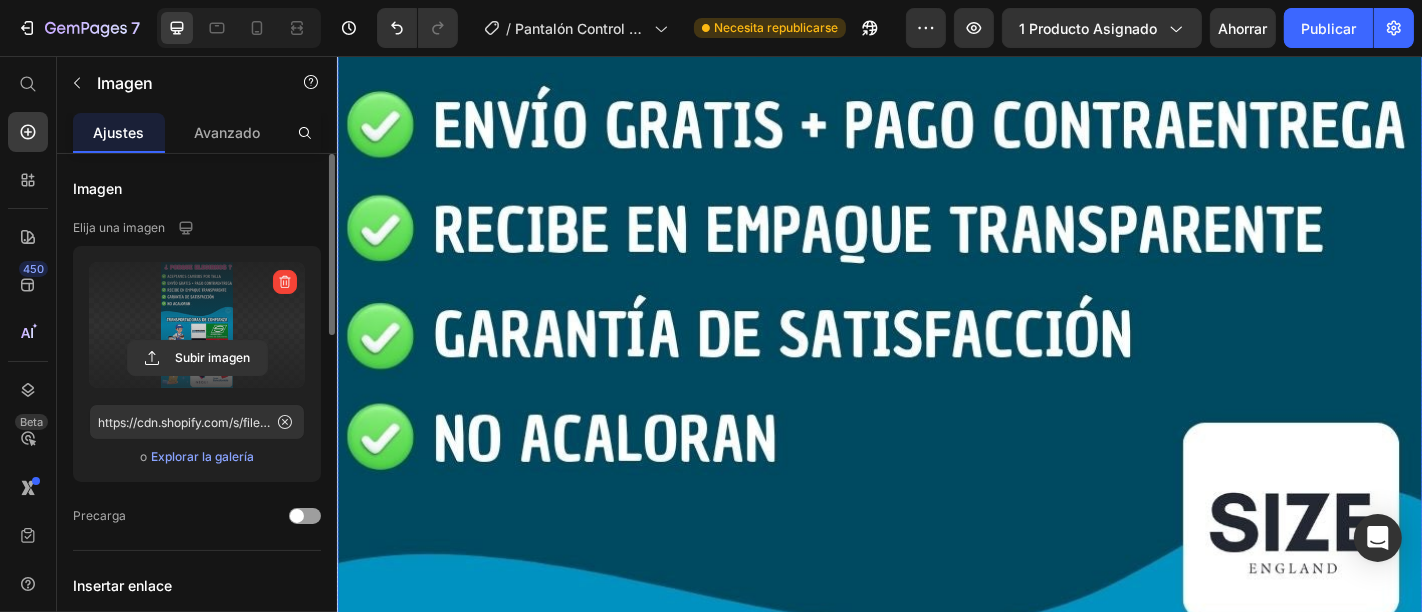 scroll, scrollTop: 11539, scrollLeft: 0, axis: vertical 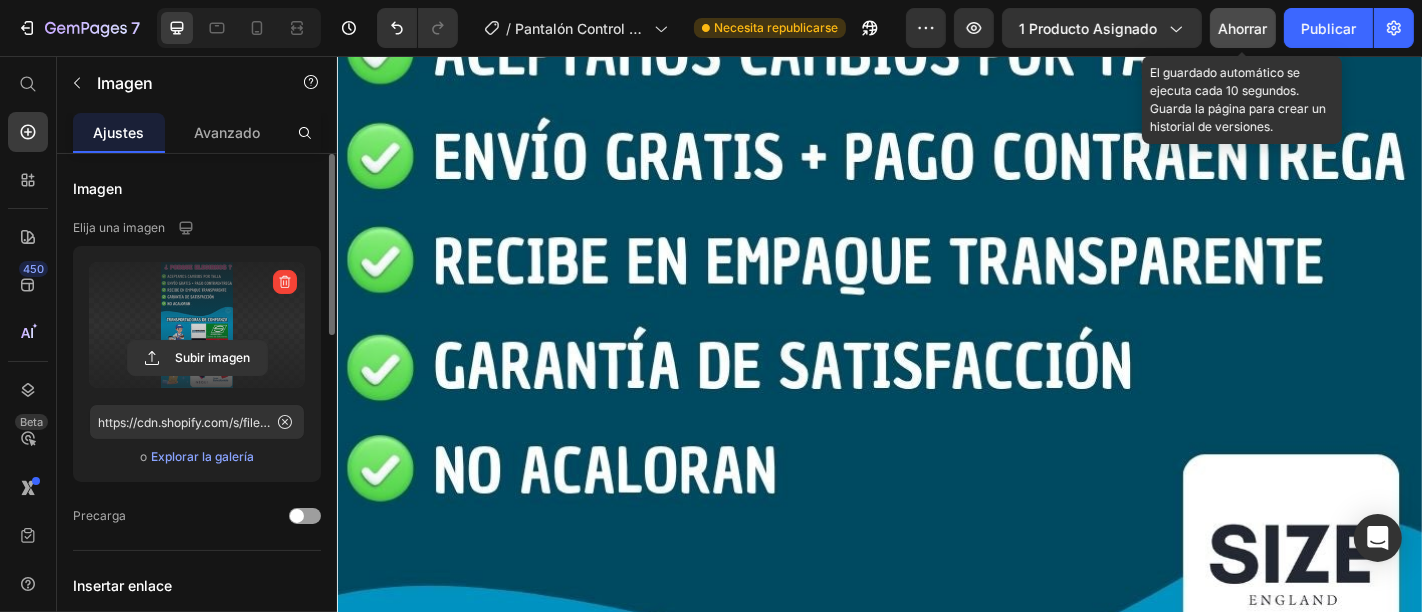 click on "Ahorrar" 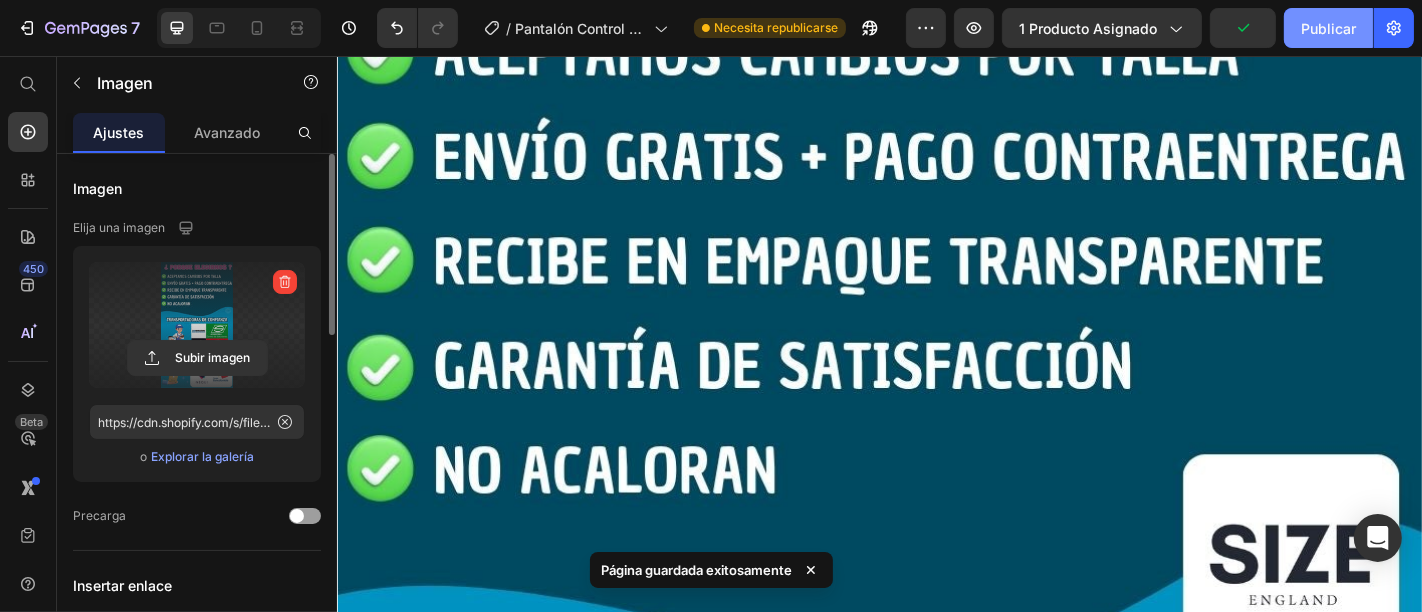 click on "Publicar" 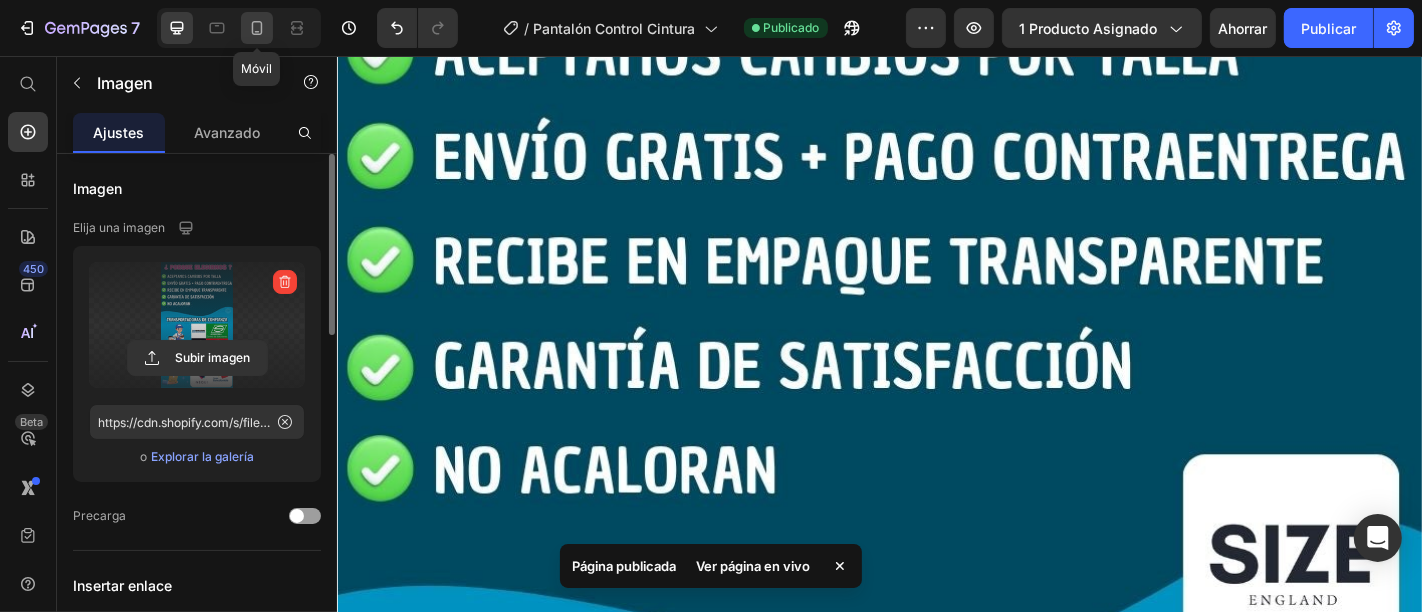 click 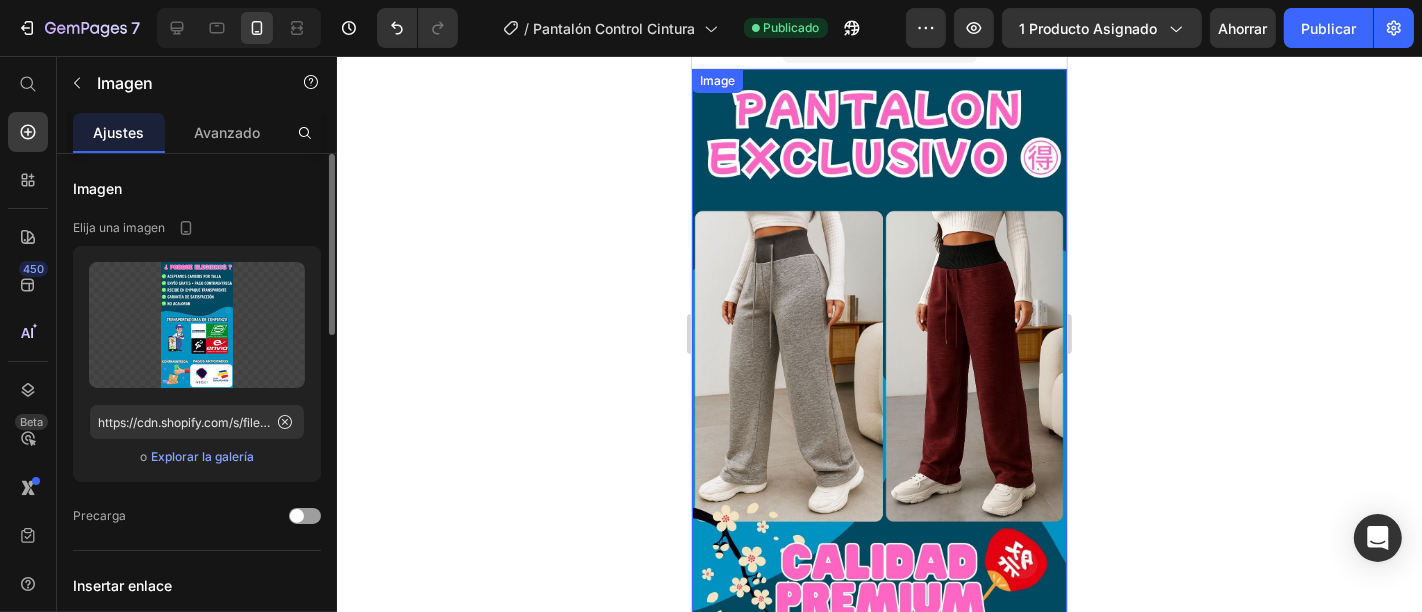 scroll, scrollTop: 111, scrollLeft: 0, axis: vertical 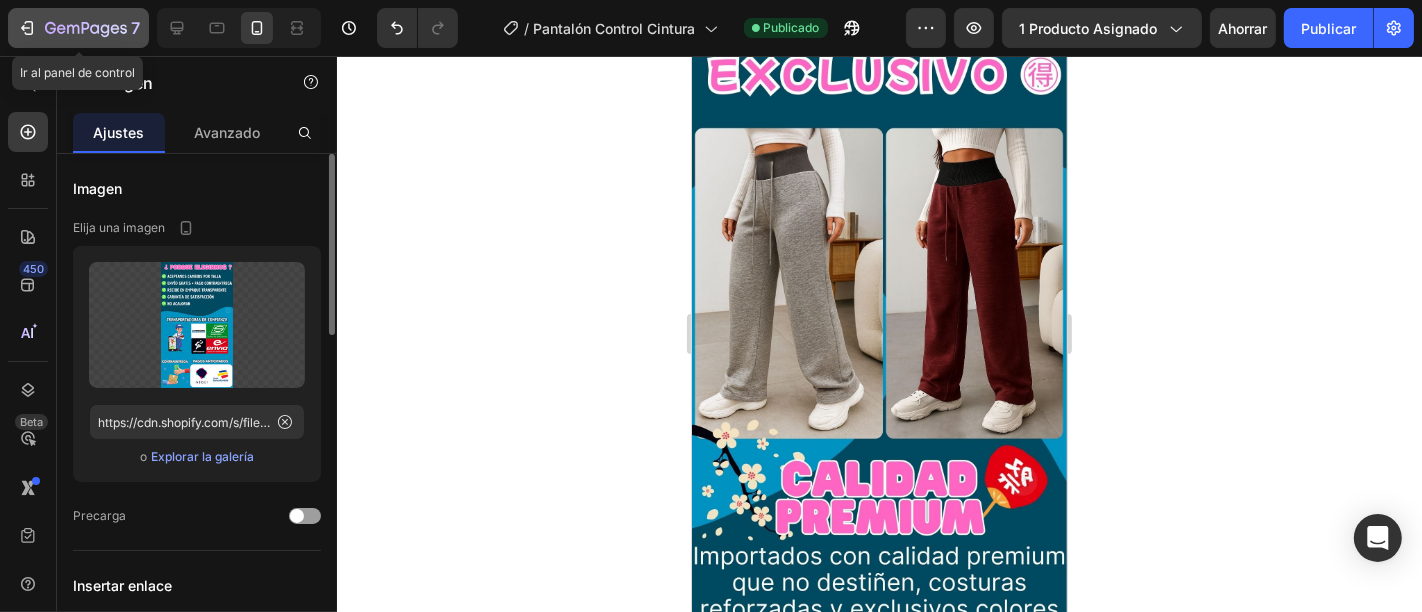 click 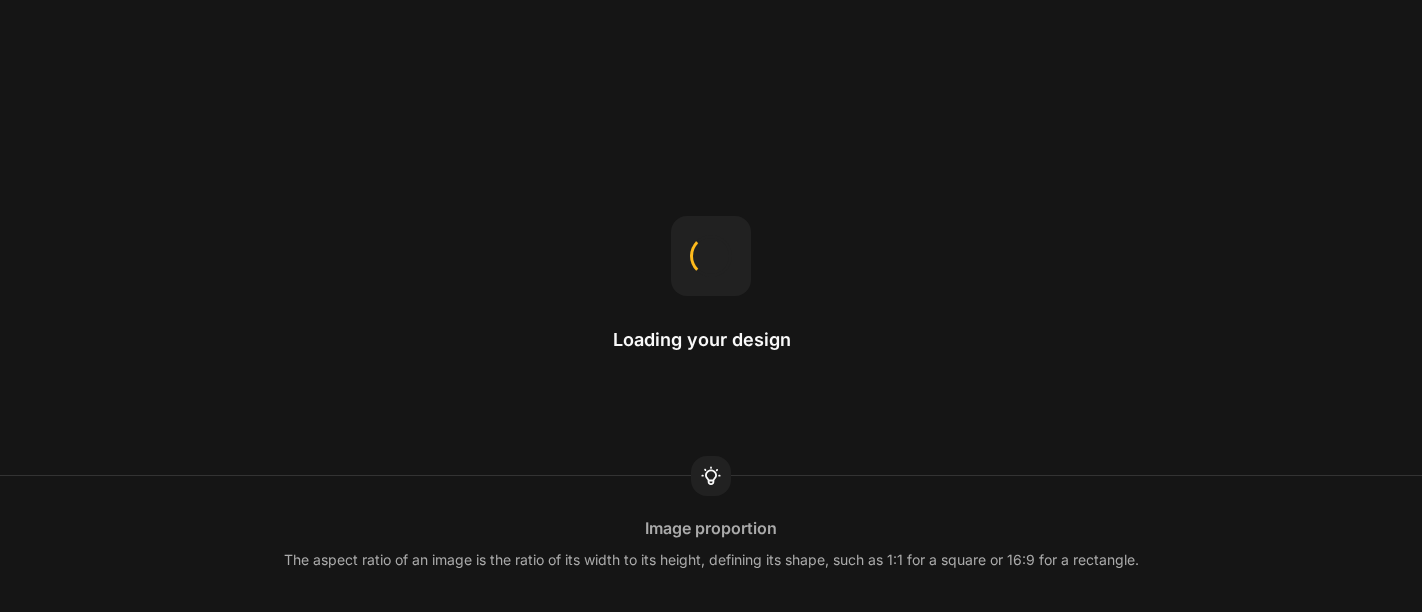 scroll, scrollTop: 0, scrollLeft: 0, axis: both 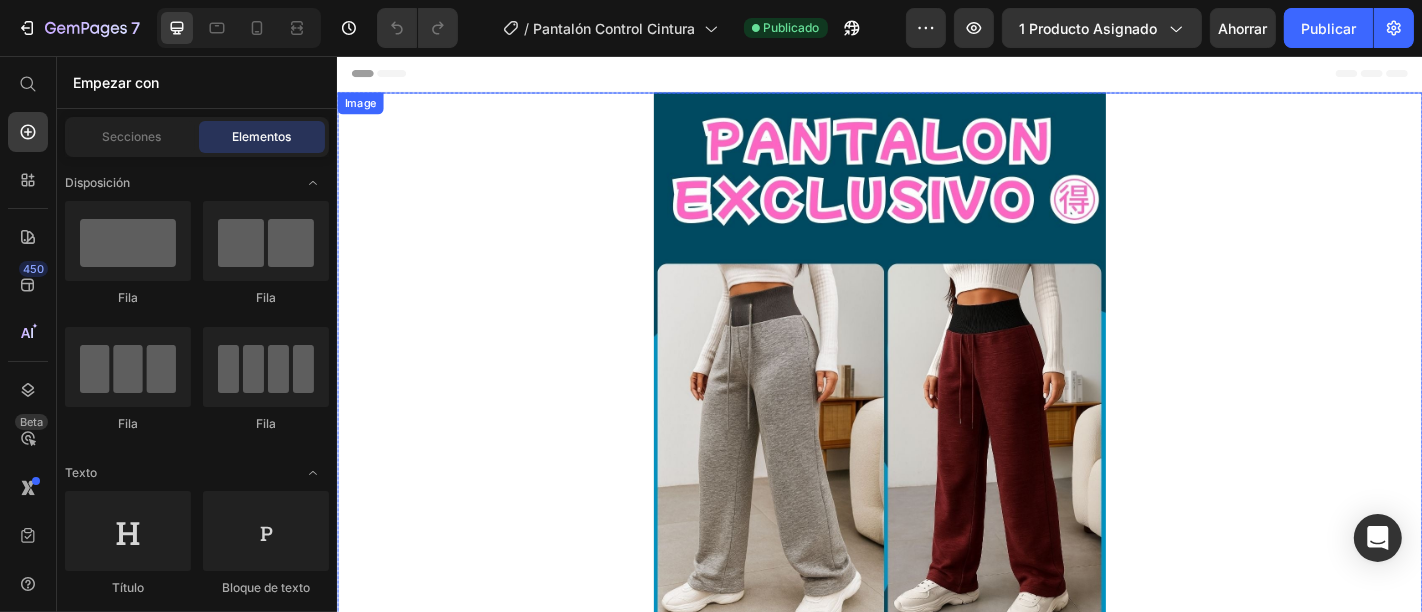 click at bounding box center (936, 540) 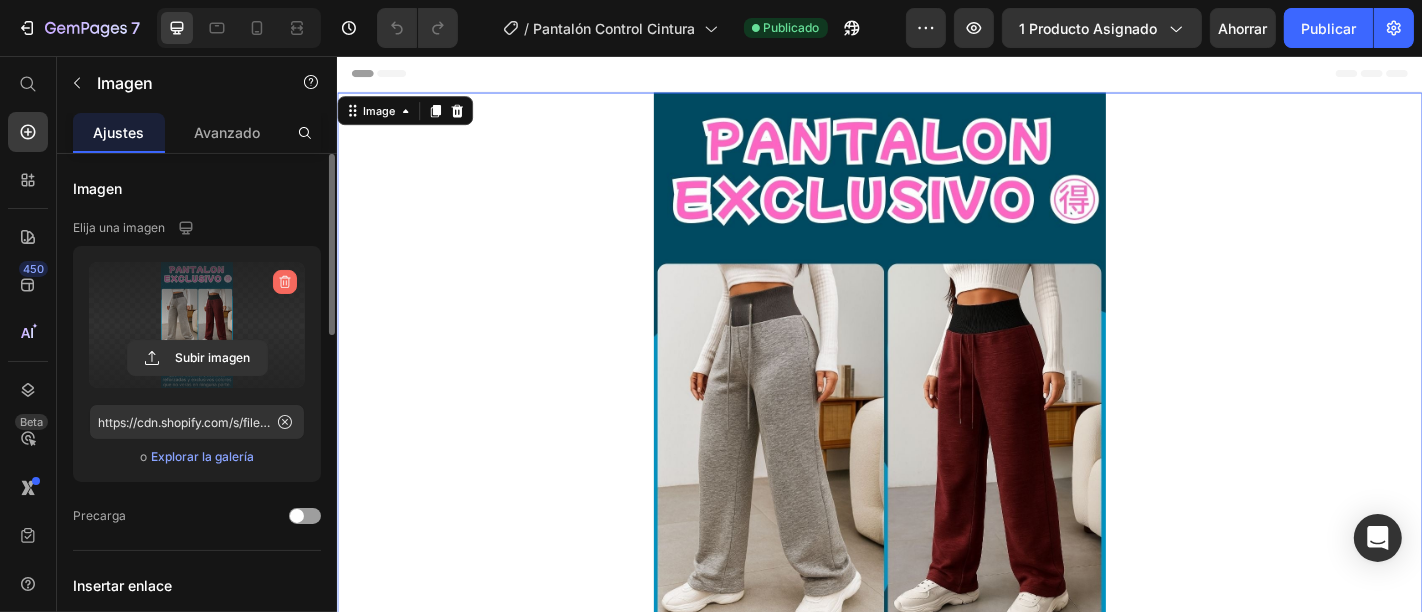 click 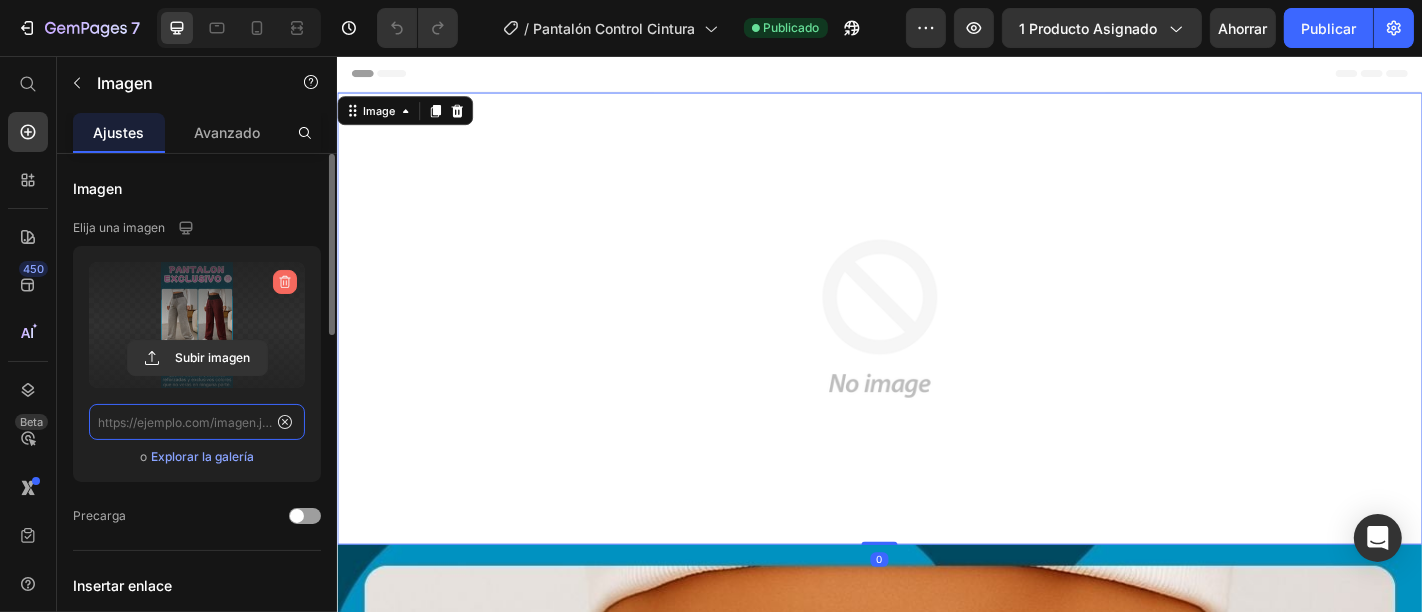 scroll, scrollTop: 0, scrollLeft: 0, axis: both 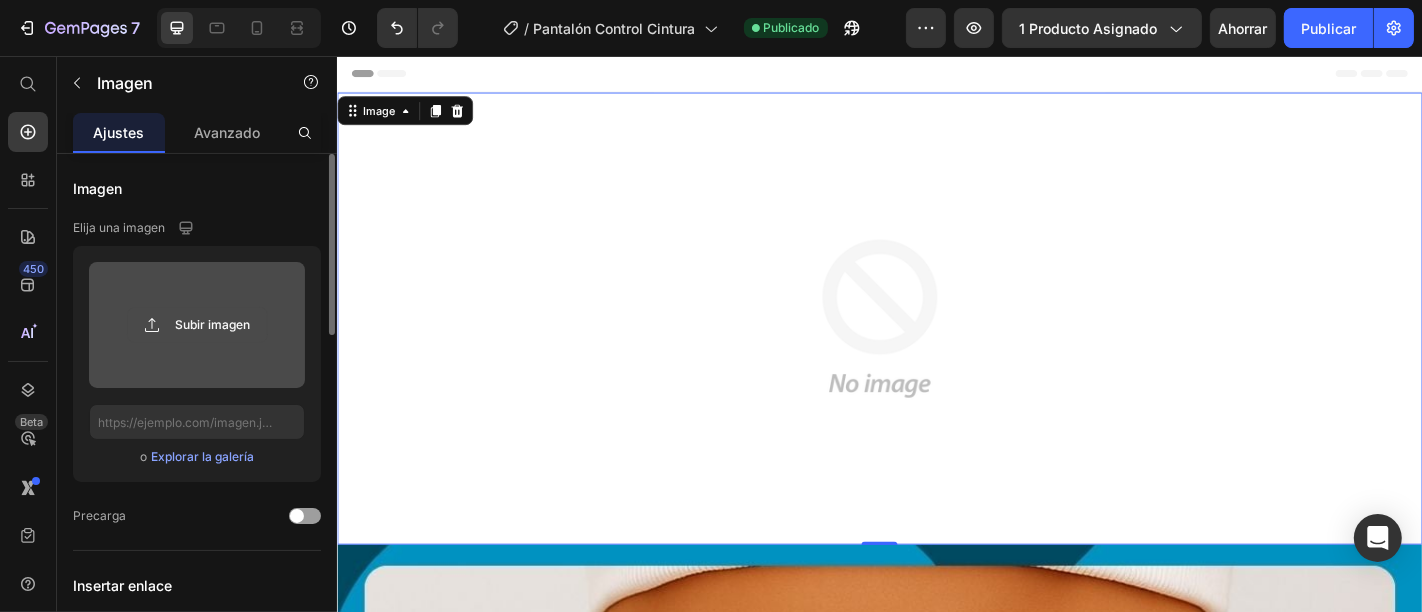 click 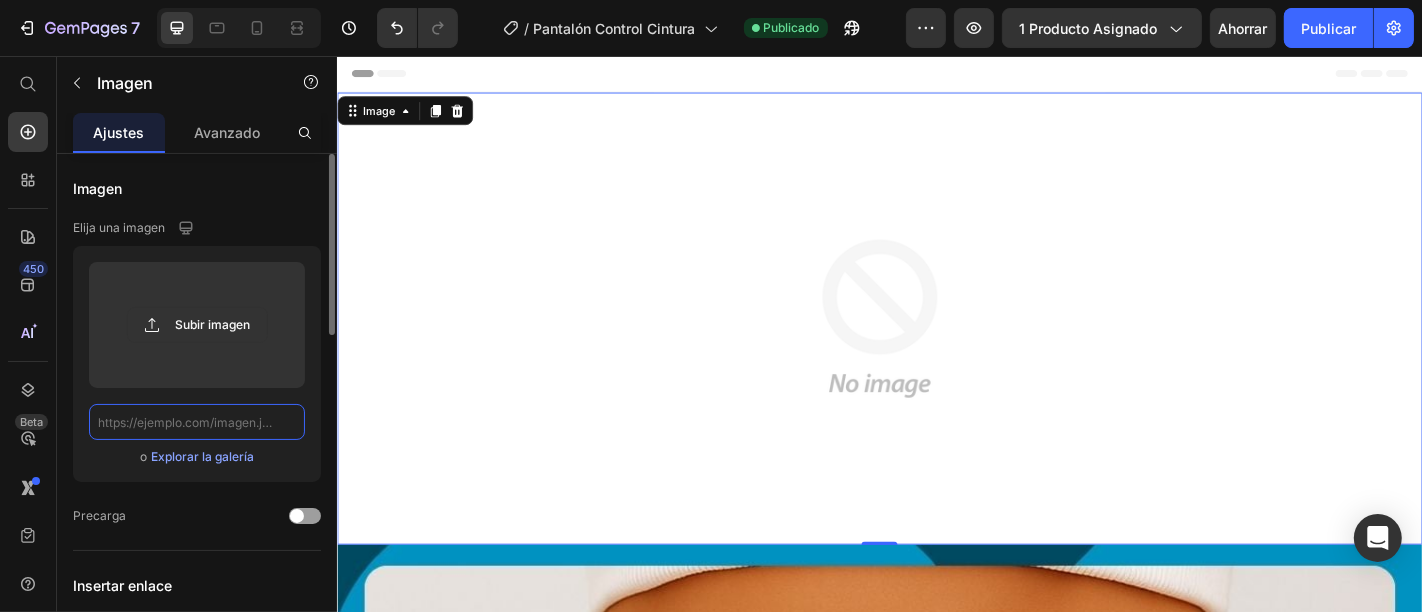 click 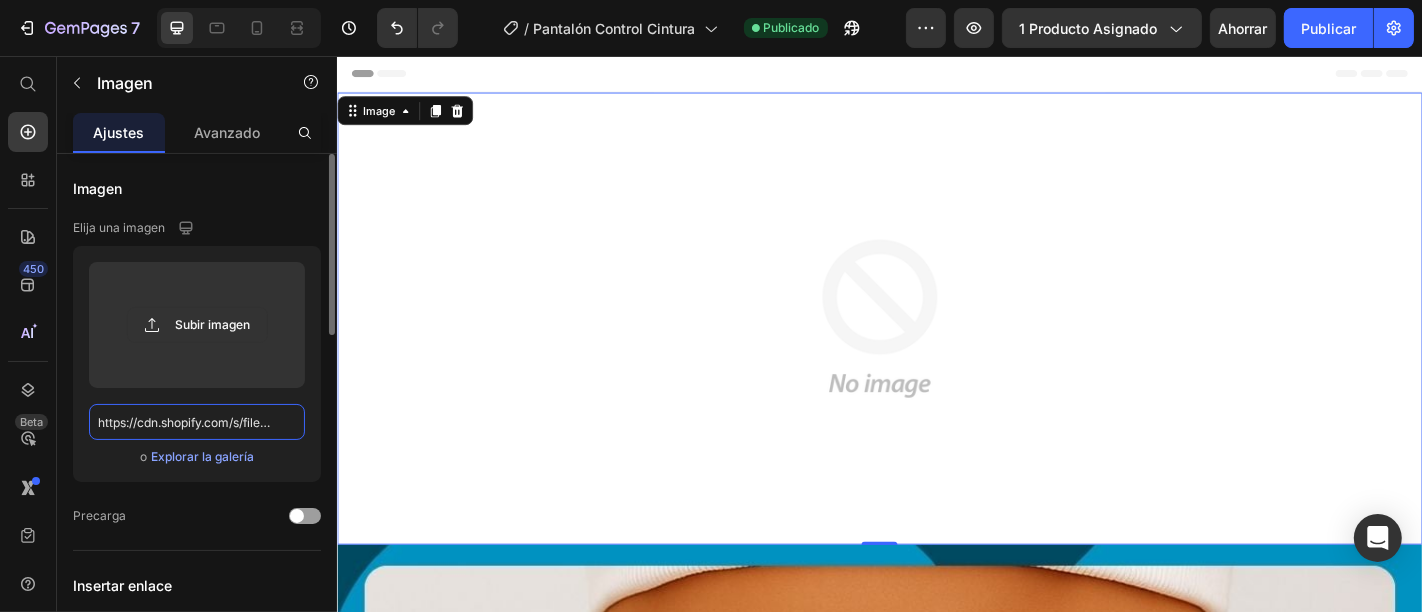 scroll, scrollTop: 0, scrollLeft: 402, axis: horizontal 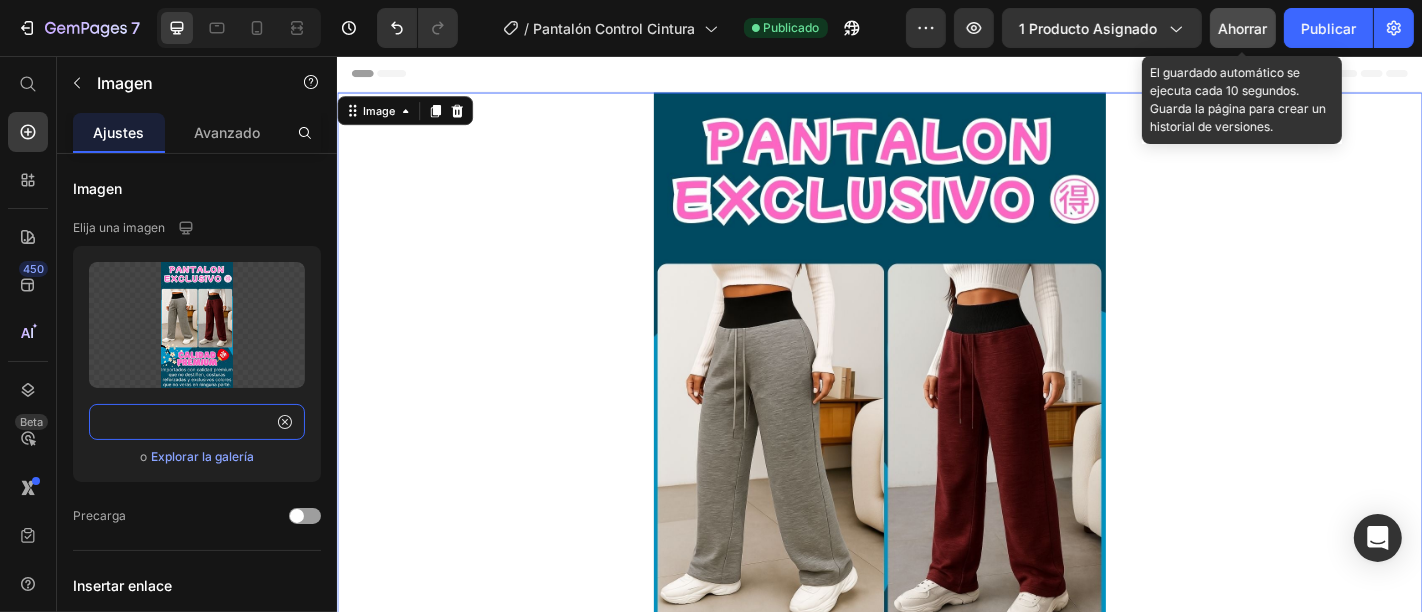 type on "https://cdn.shopify.com/s/files/1/0653/3260/9093/files/Pantalon_Control_Cintura_1.jpg?v=1752240015" 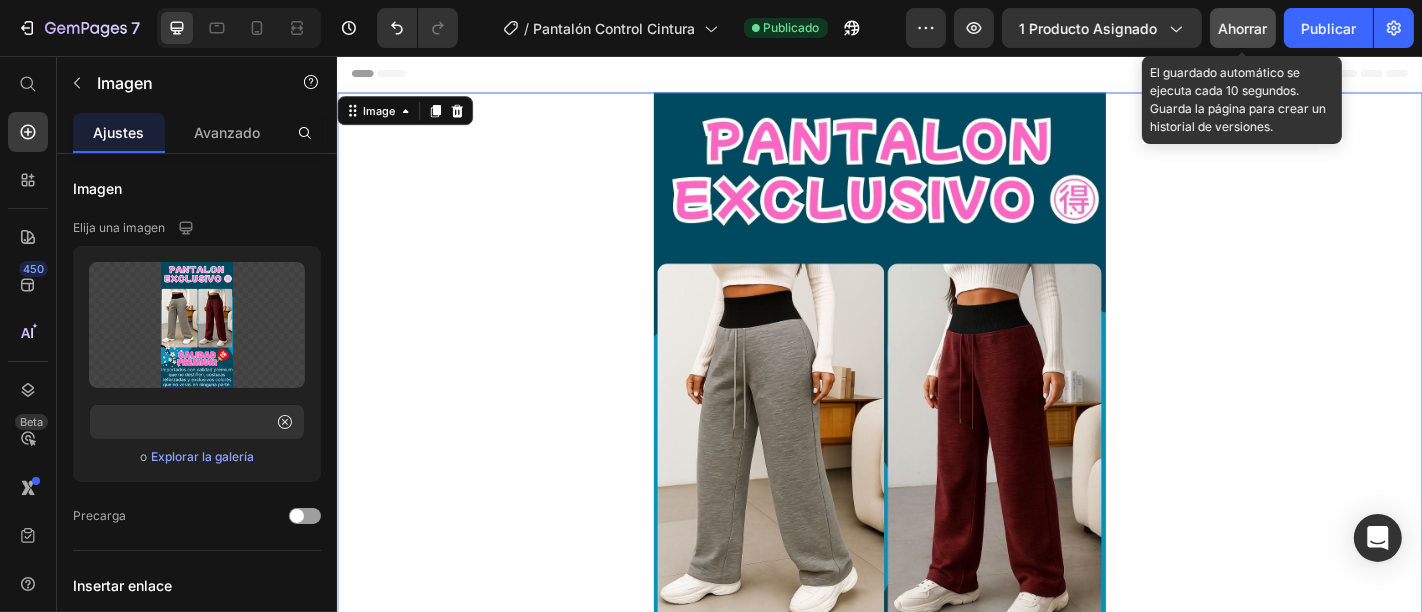 click on "Ahorrar" 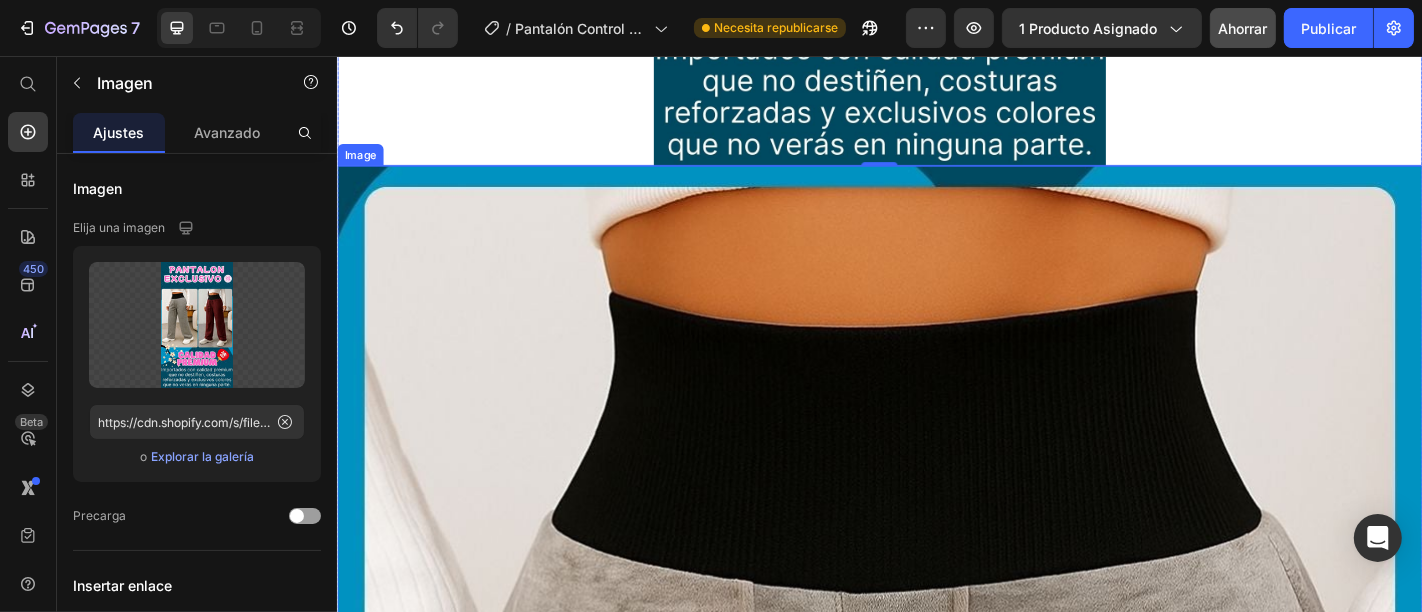 scroll, scrollTop: 1000, scrollLeft: 0, axis: vertical 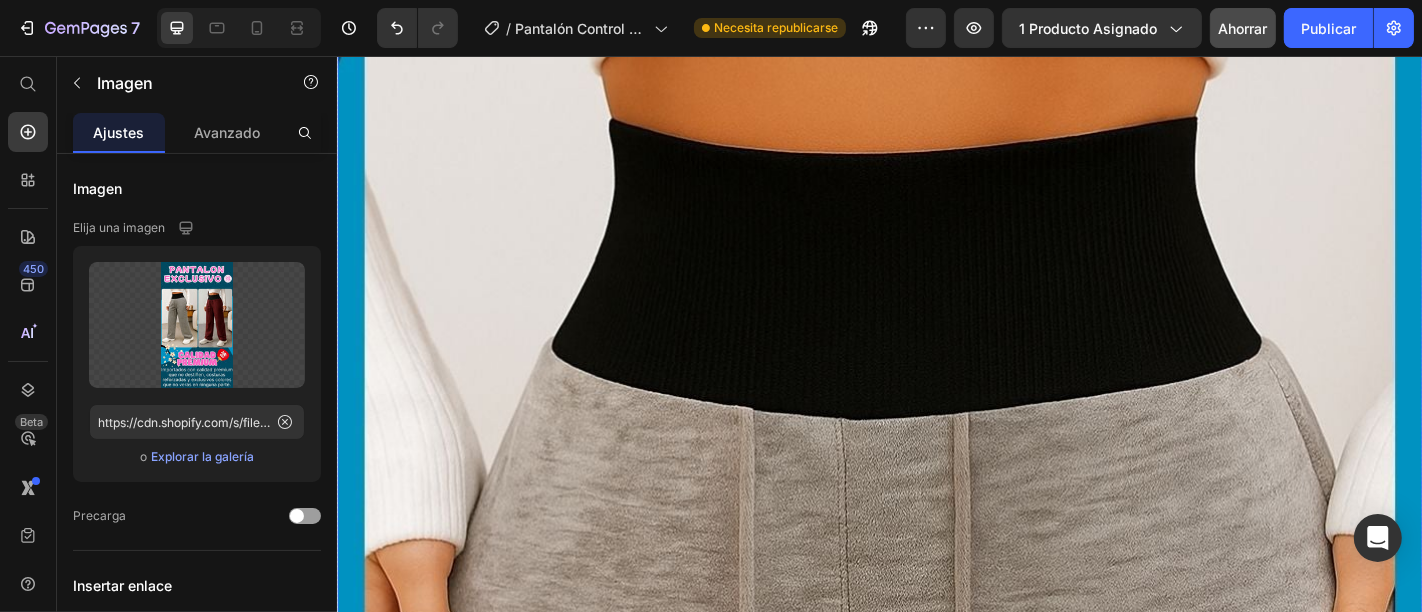 click at bounding box center (936, 1051) 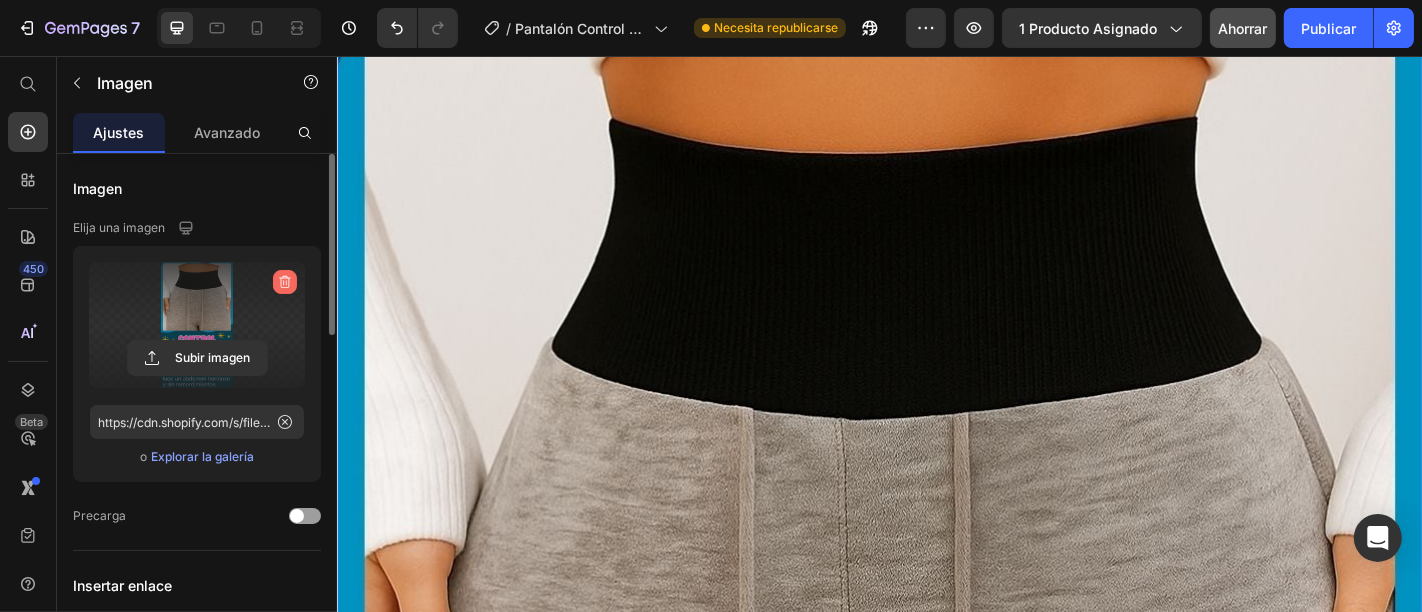 click 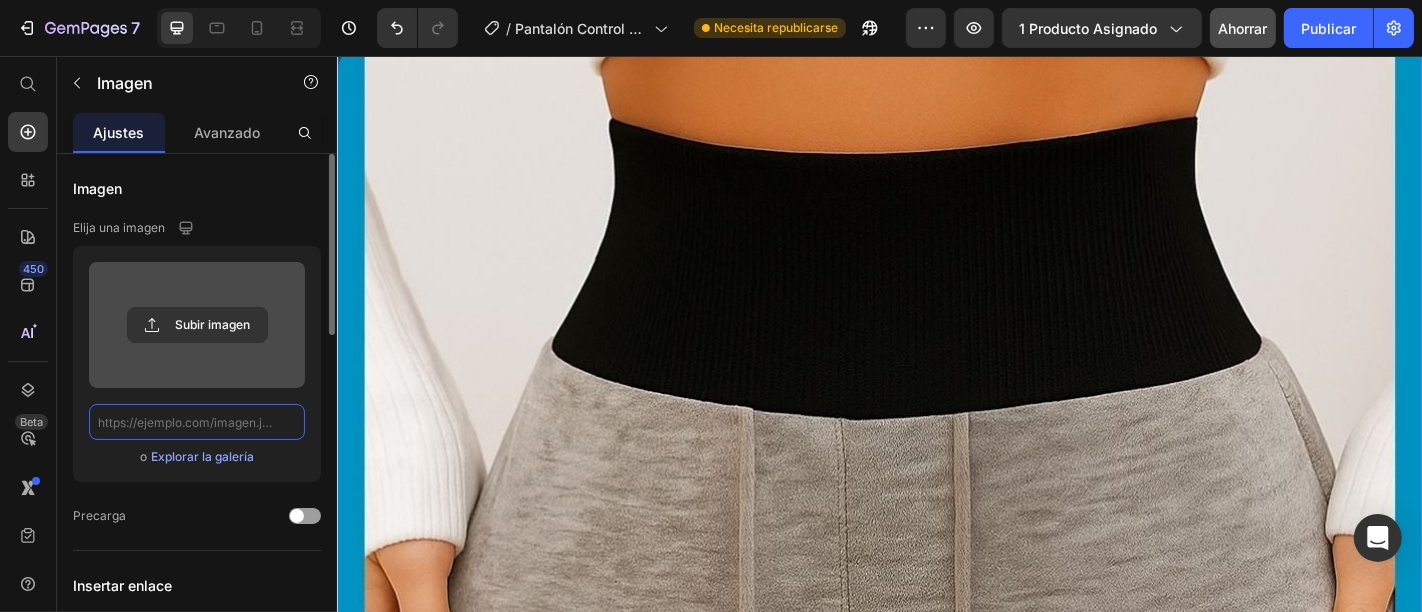scroll, scrollTop: 0, scrollLeft: 0, axis: both 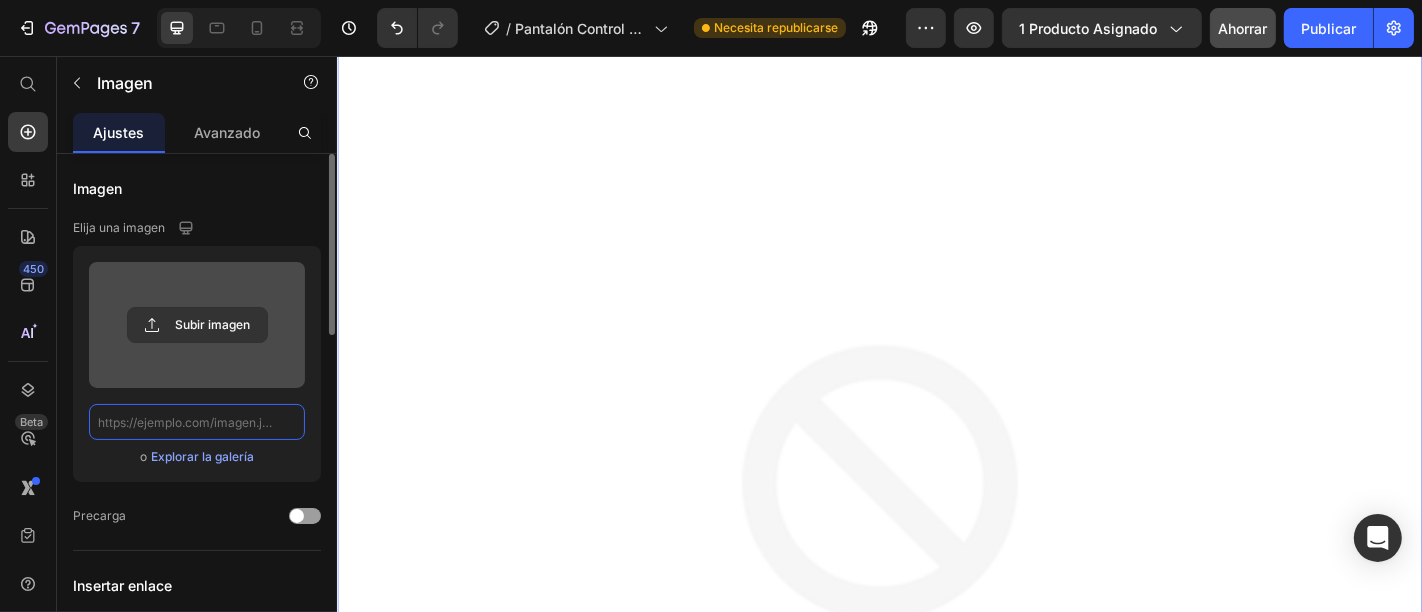 click 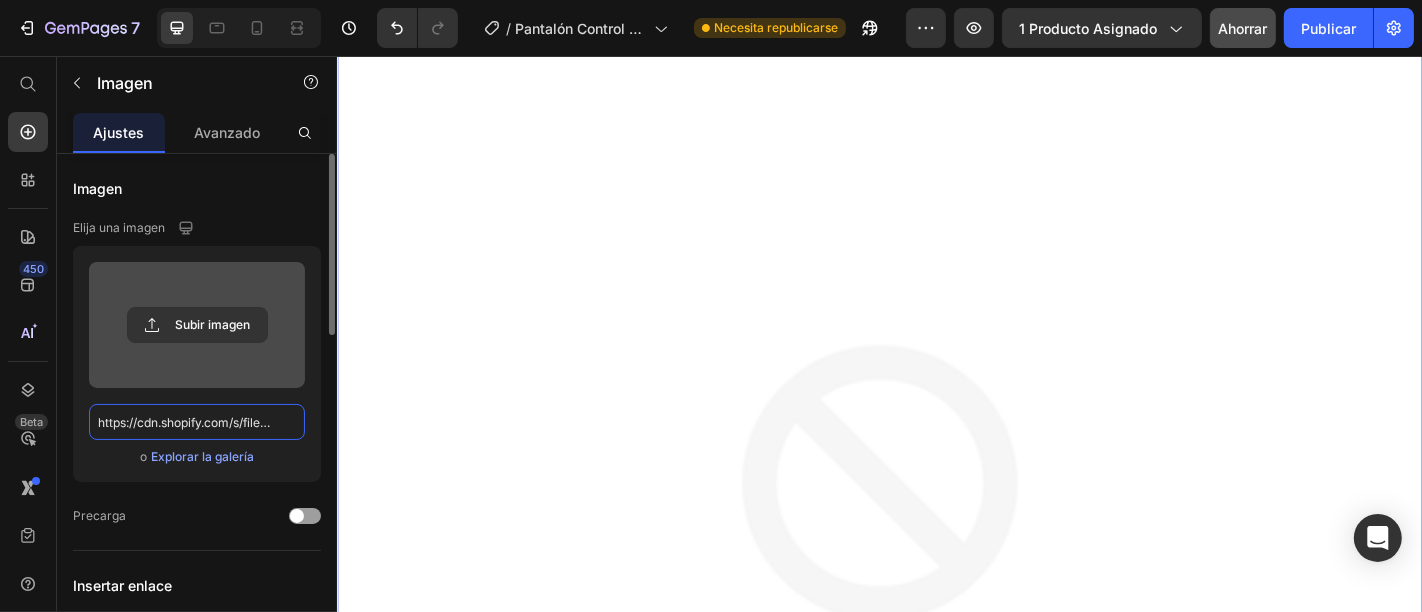 scroll, scrollTop: 0, scrollLeft: 502, axis: horizontal 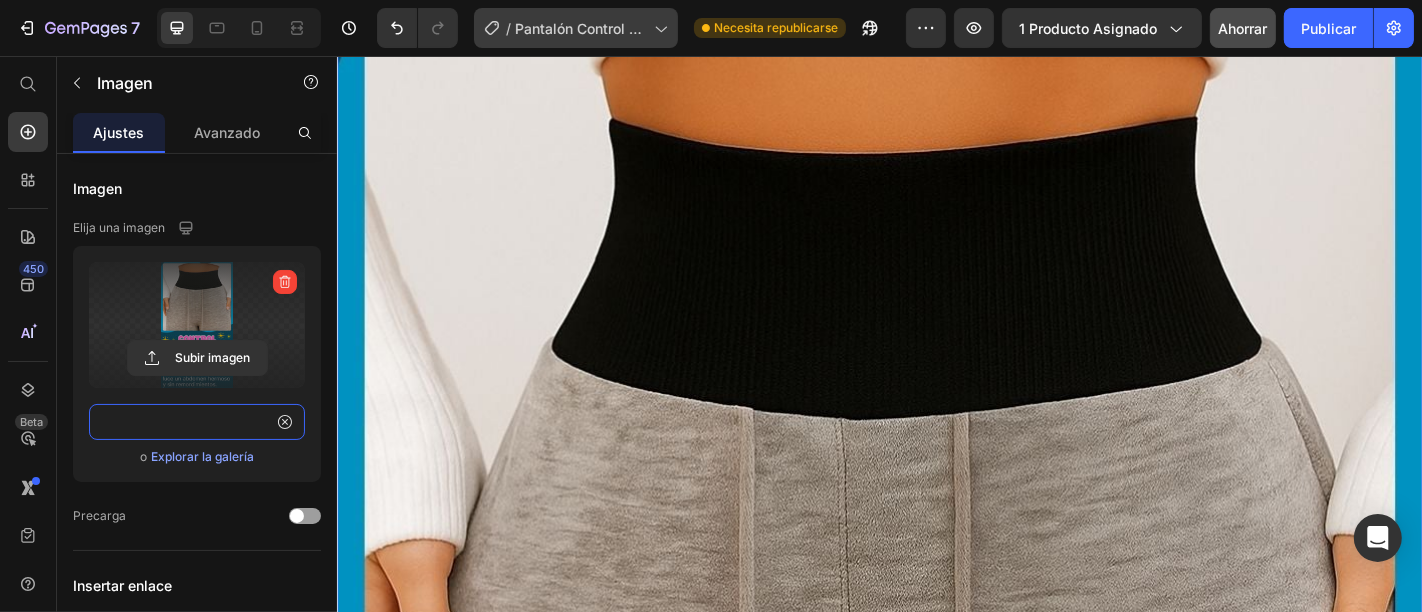 type on "https://cdn.shopify.com/s/files/1/0653/3260/9093/files/2_94e2b5c4-010e-4caf-9f01-c19ff092c39c.jpg?v=1752240009" 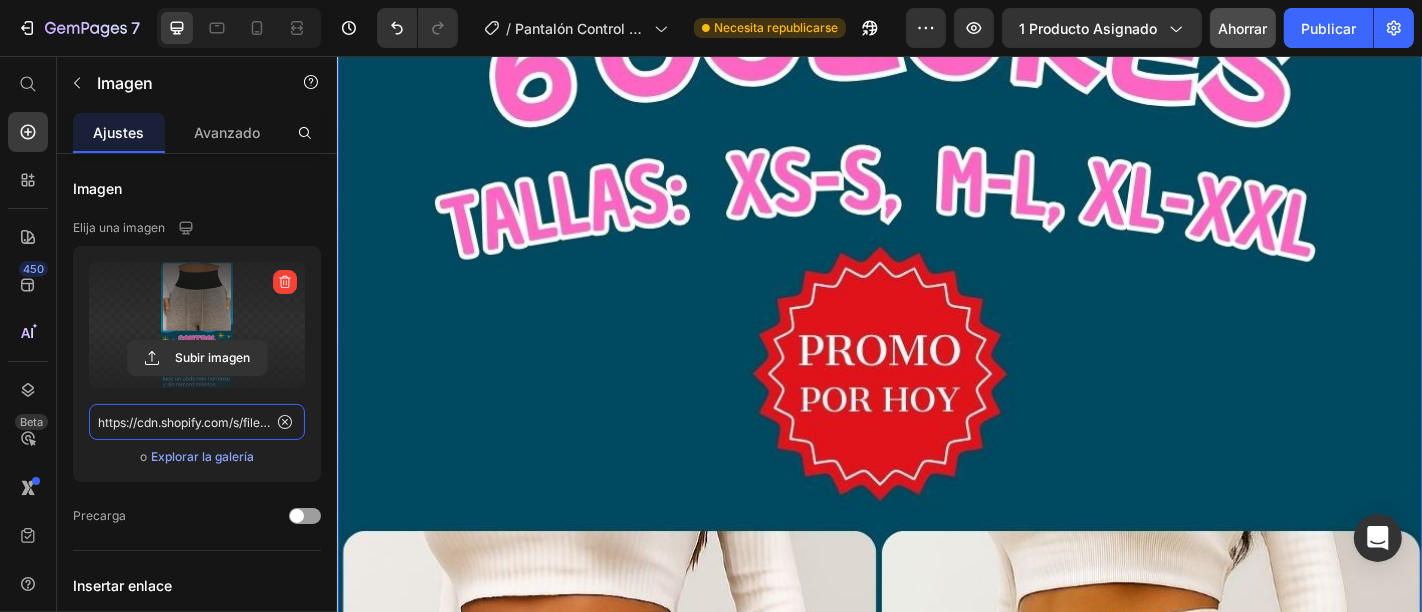 scroll, scrollTop: 3333, scrollLeft: 0, axis: vertical 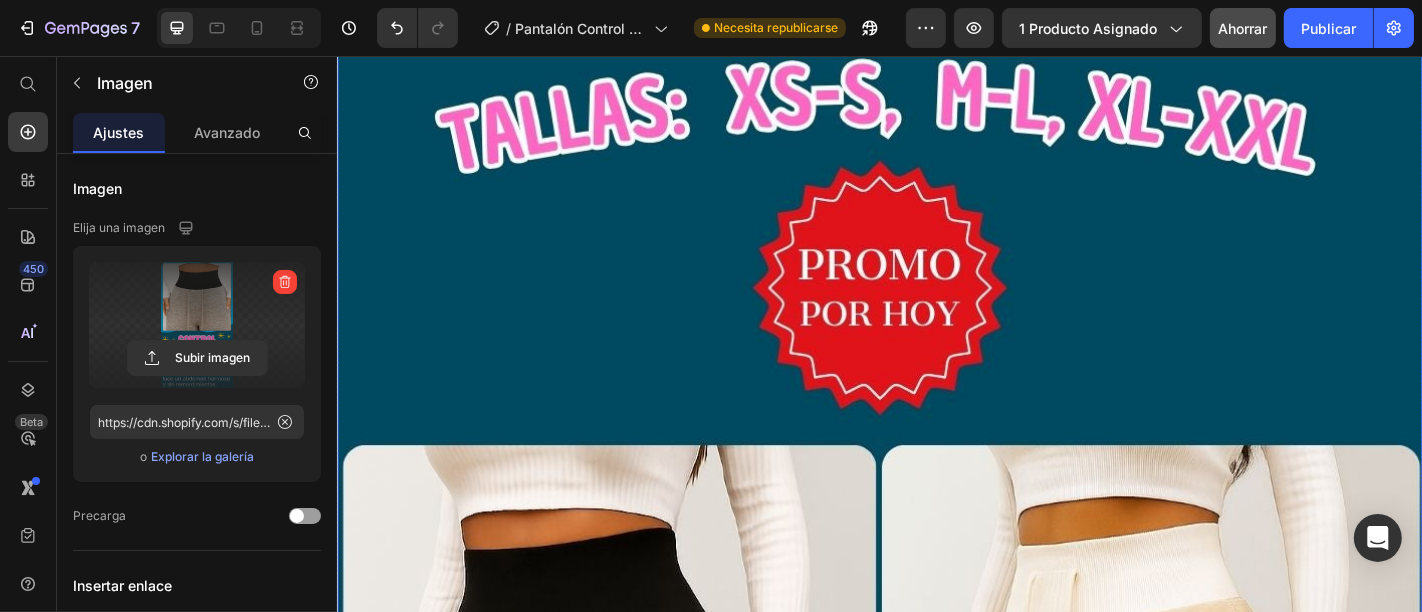 click at bounding box center [936, 904] 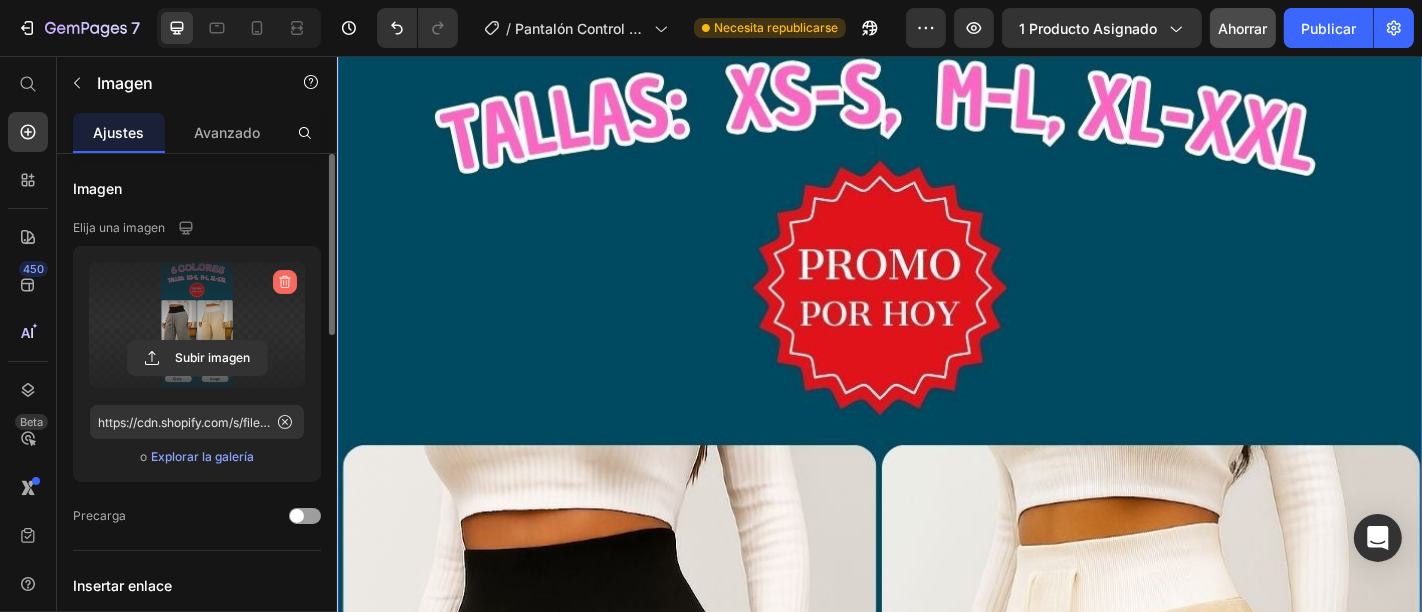 click 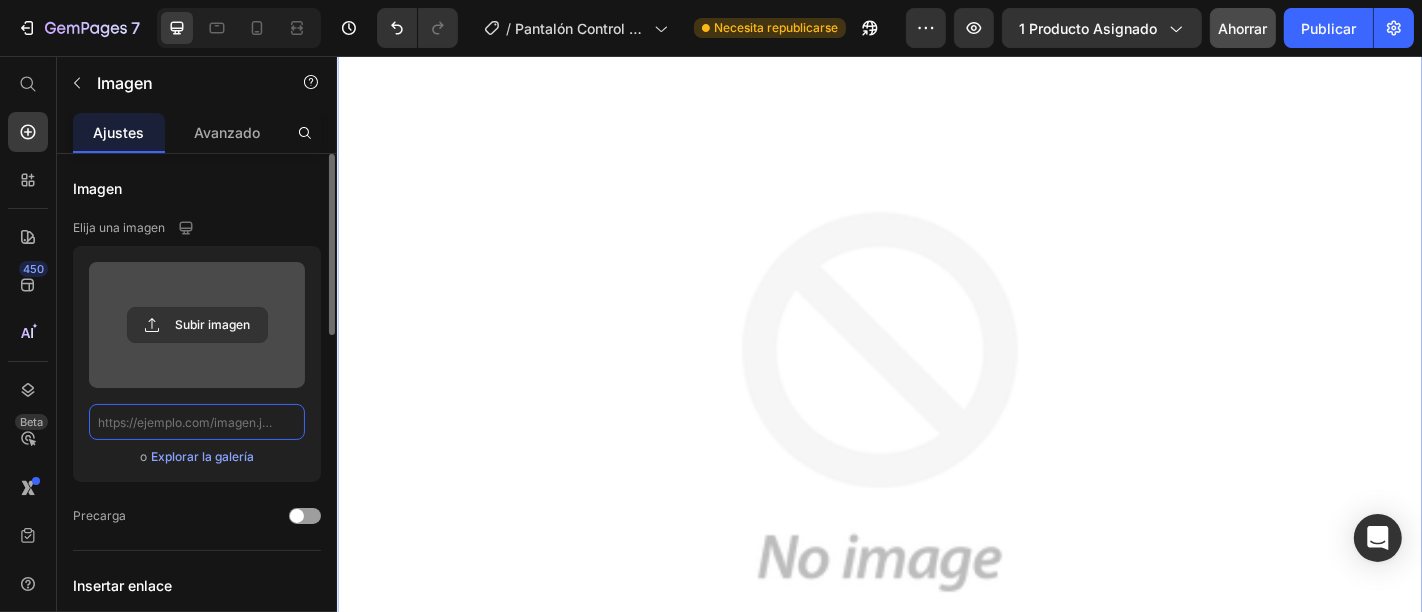 scroll, scrollTop: 0, scrollLeft: 0, axis: both 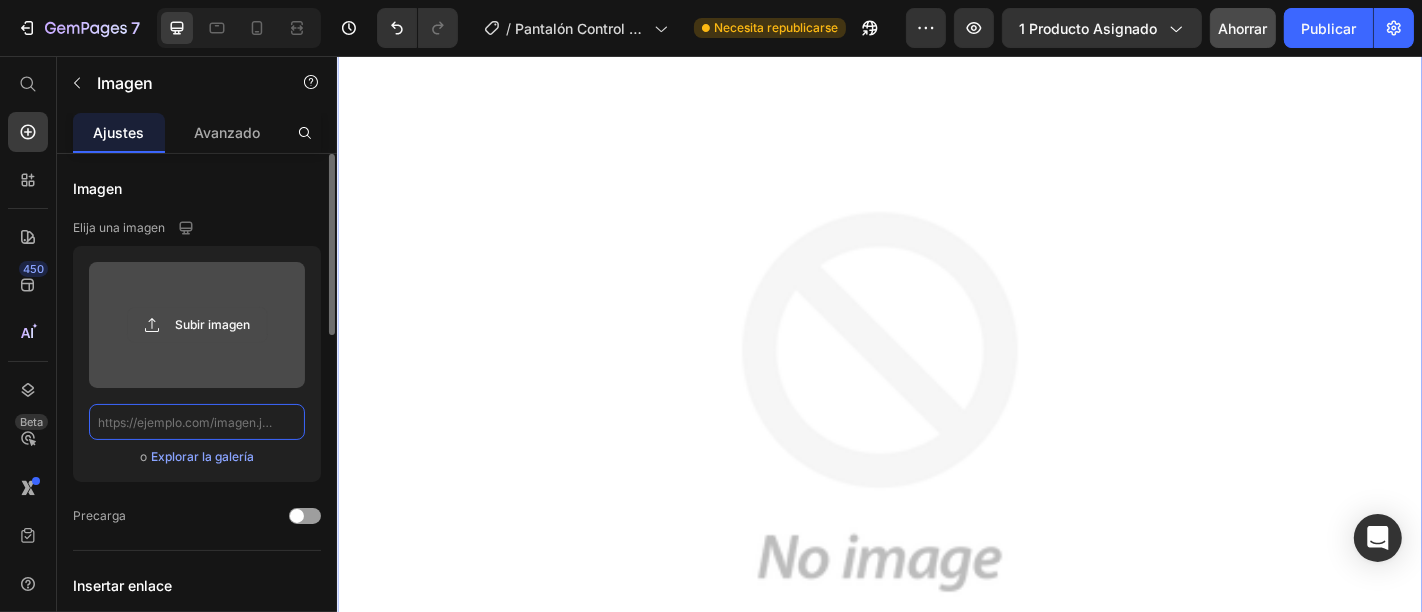 paste on "https://cdn.shopify.com/s/files/1/0653/3260/9093/files/3_97a14afb-340f-4da2-9746-d47760701ed1.jpg?v=1752240008" 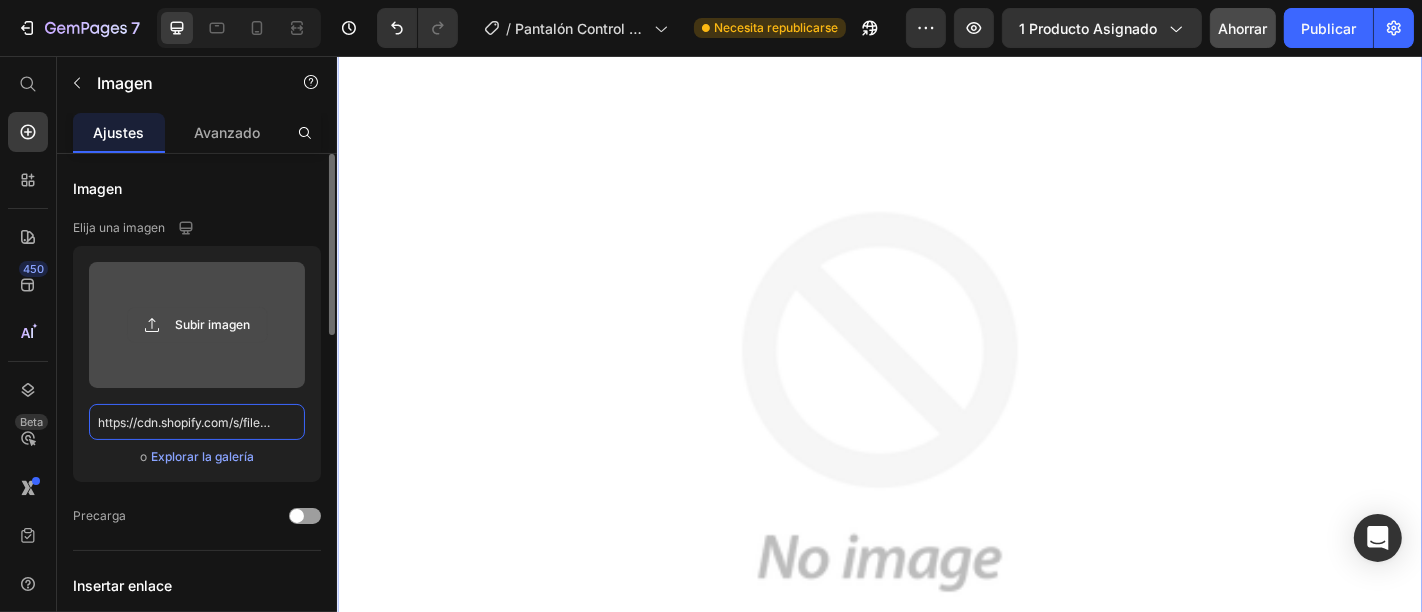 scroll, scrollTop: 0, scrollLeft: 505, axis: horizontal 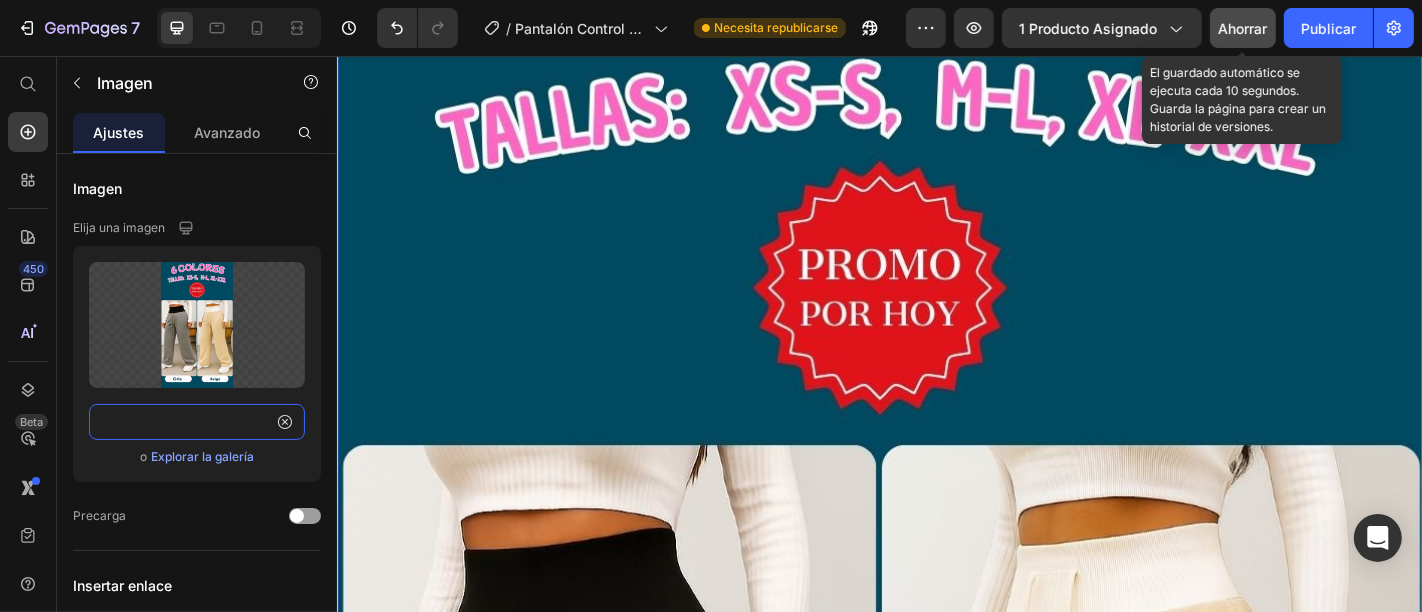 type on "https://cdn.shopify.com/s/files/1/0653/3260/9093/files/3_97a14afb-340f-4da2-9746-d47760701ed1.jpg?v=1752240008" 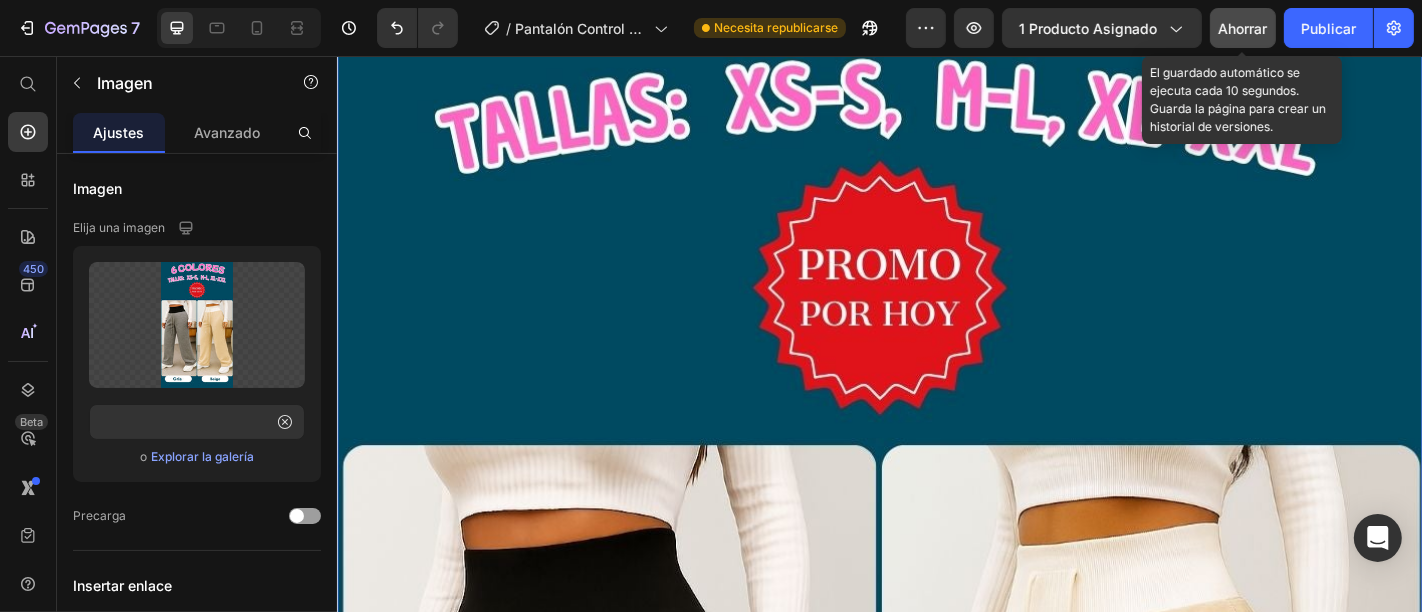 click on "Ahorrar" 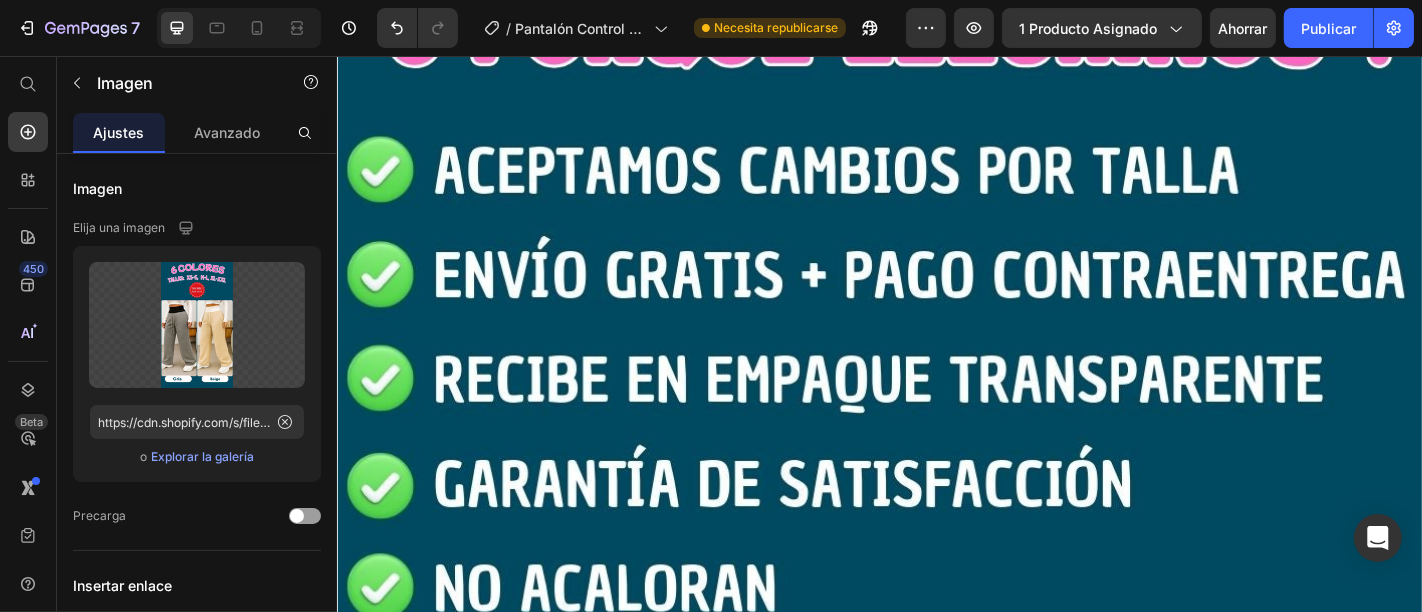 scroll, scrollTop: 5444, scrollLeft: 0, axis: vertical 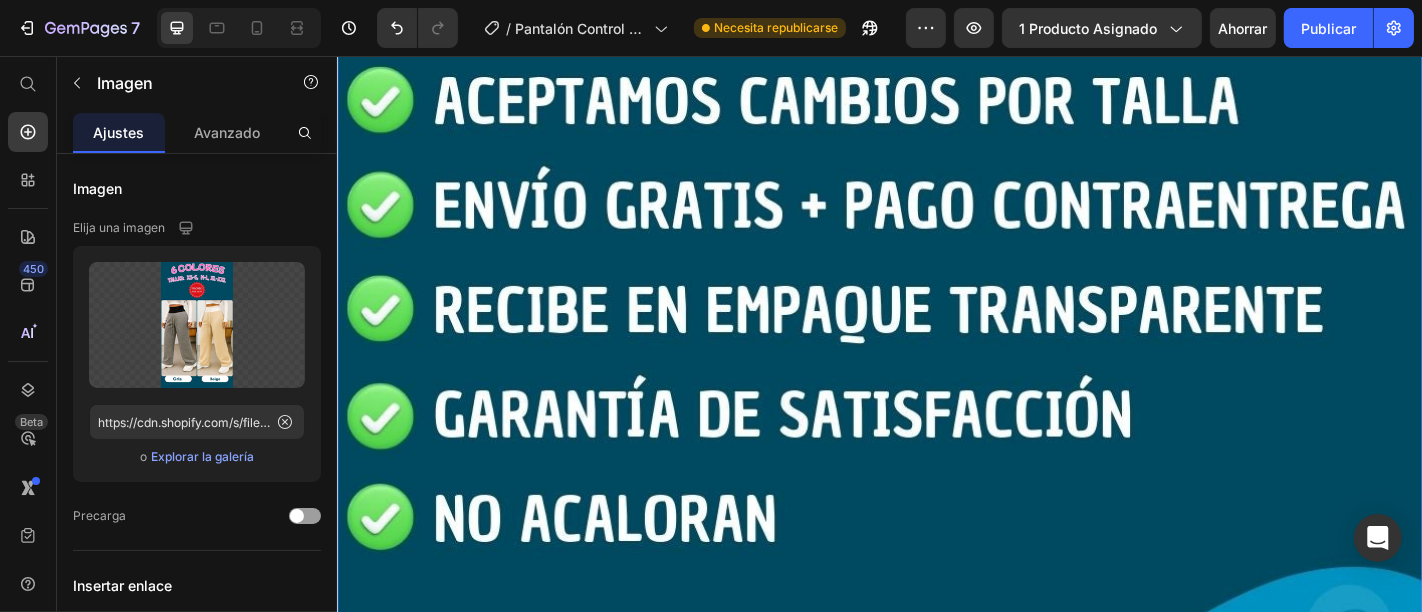 click at bounding box center (936, 927) 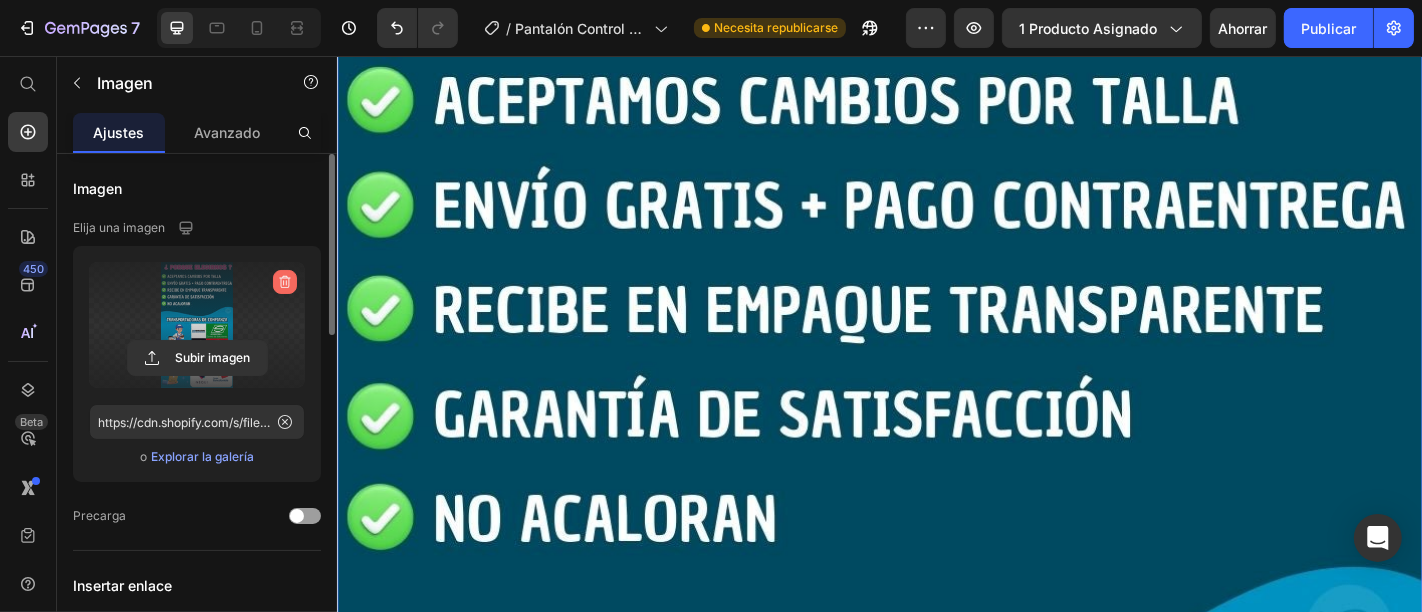click 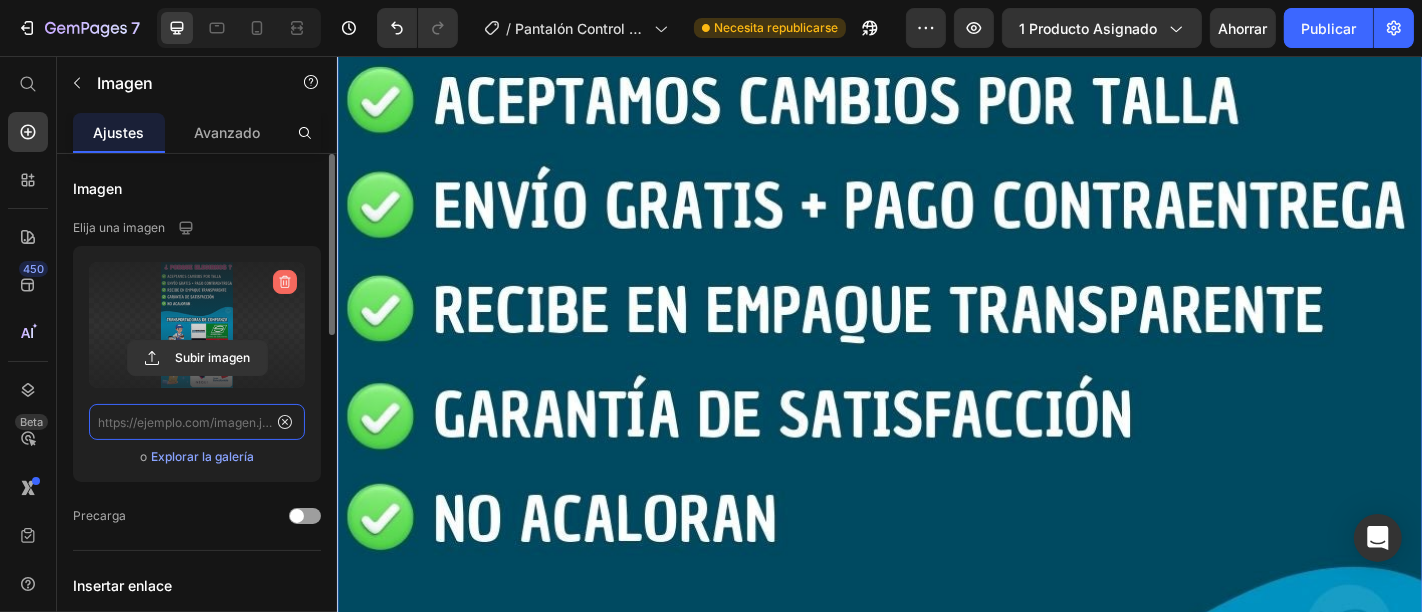 scroll, scrollTop: 0, scrollLeft: 0, axis: both 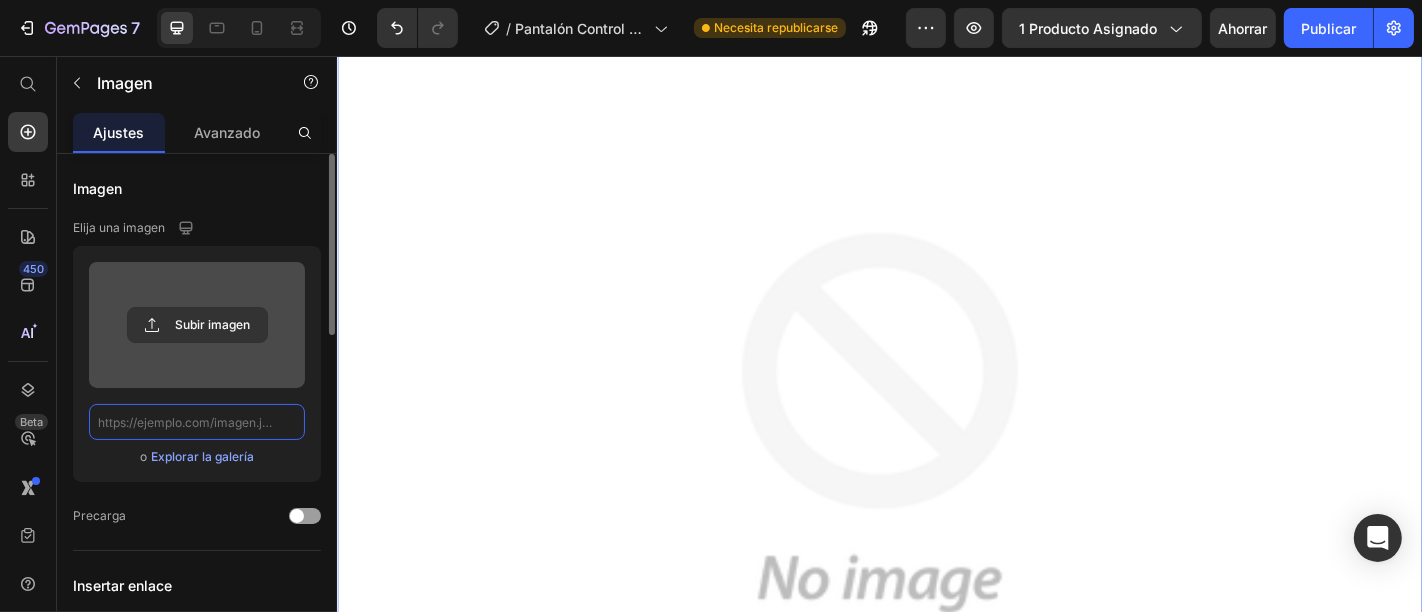 paste on "https://cdn.shopify.com/s/files/1/0653/3260/9093/files/4_f2577cb6-4d74-4989-a82c-824fe3be25f9.jpg?v=1752240008" 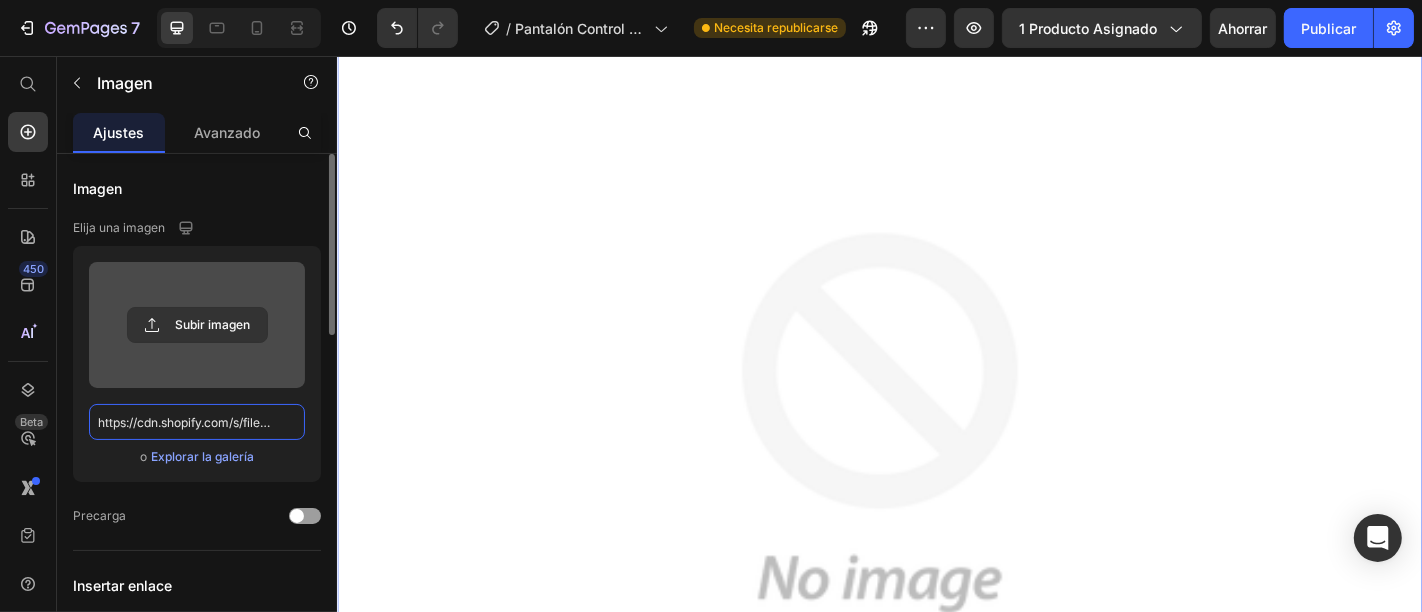 scroll, scrollTop: 0, scrollLeft: 511, axis: horizontal 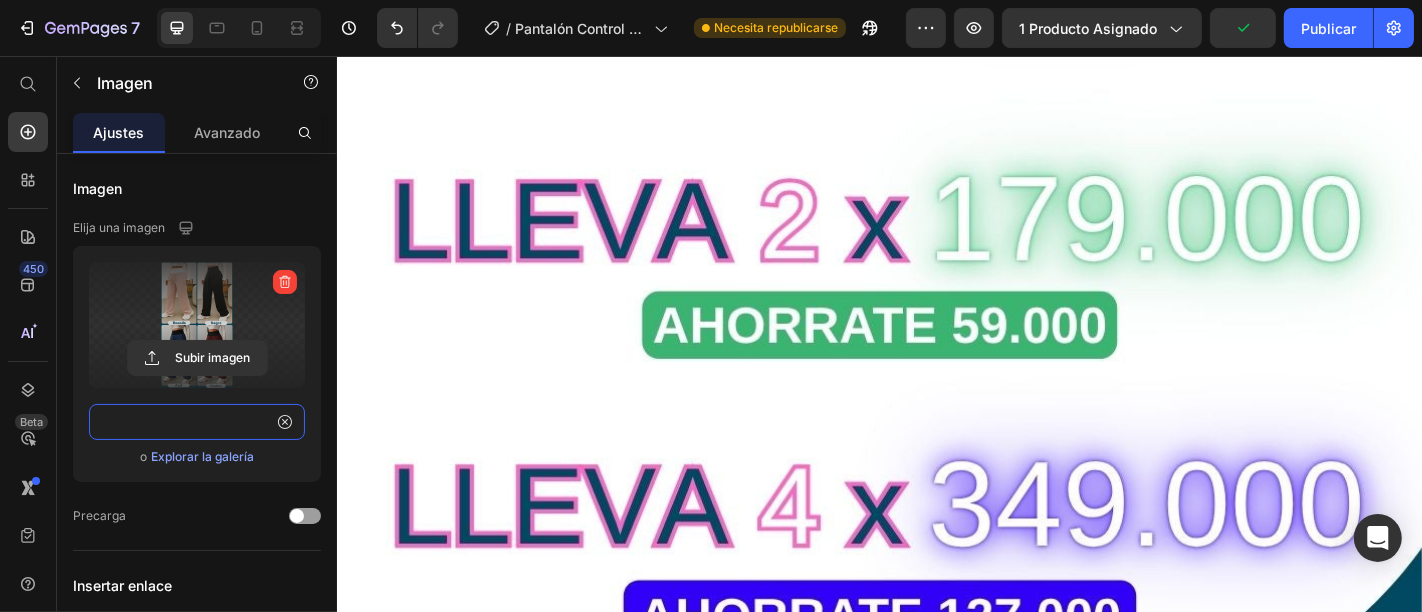 type on "https://cdn.shopify.com/s/files/1/0653/3260/9093/files/4_f2577cb6-4d74-4989-a82c-824fe3be25f9.jpg?v=1752240008" 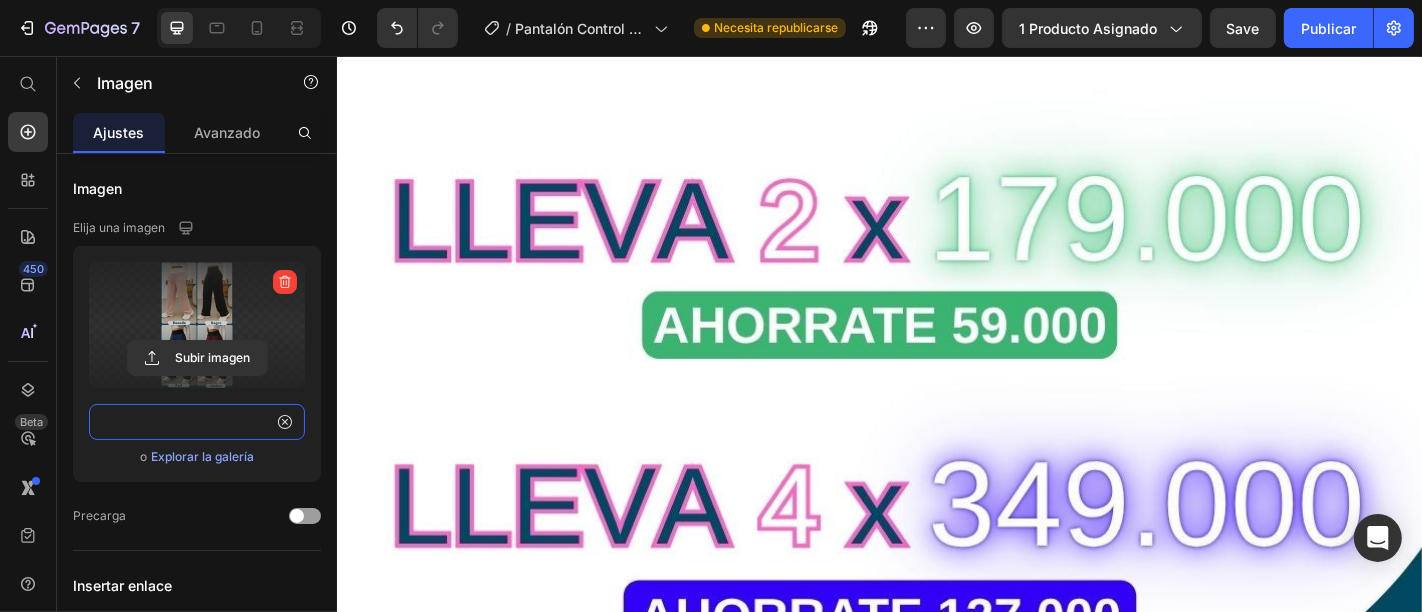 scroll, scrollTop: 0, scrollLeft: 0, axis: both 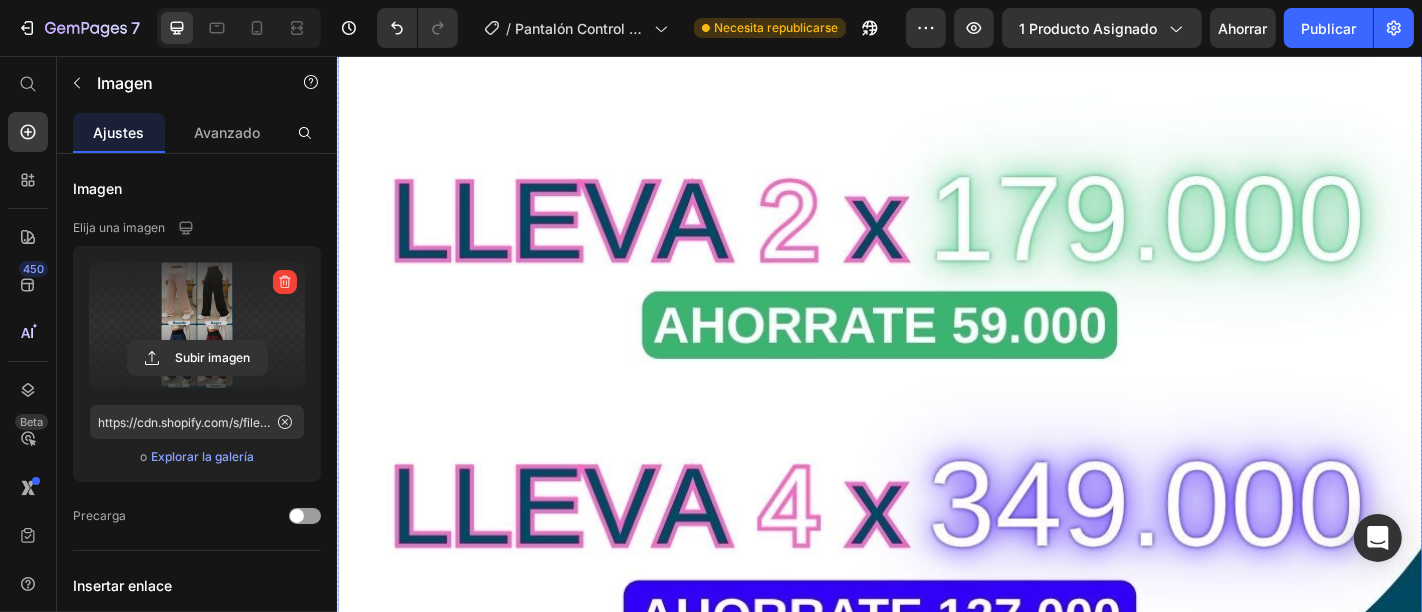 click at bounding box center (936, 891) 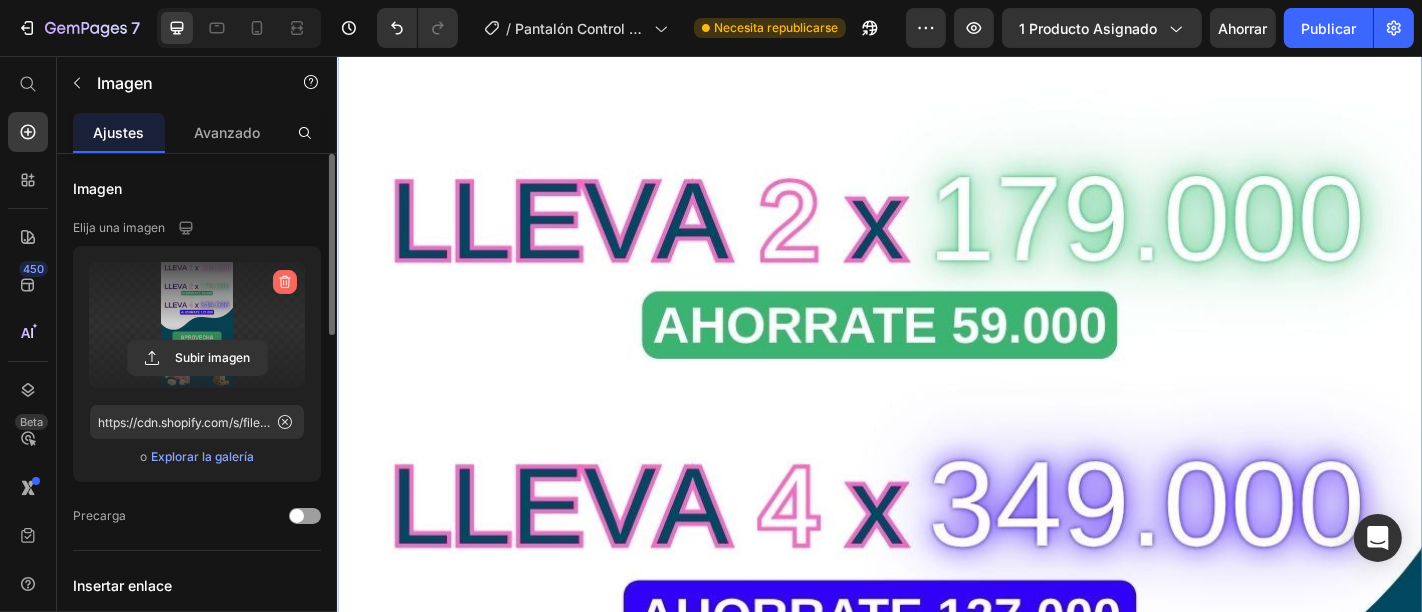 click 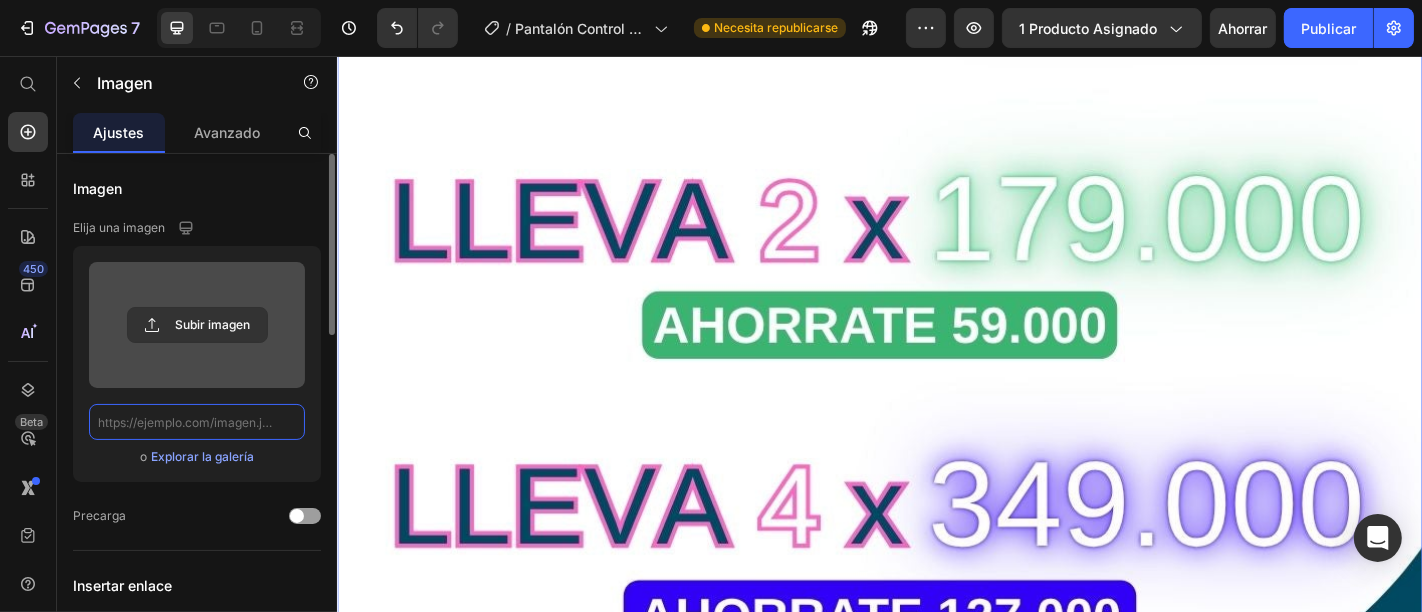 scroll, scrollTop: 0, scrollLeft: 0, axis: both 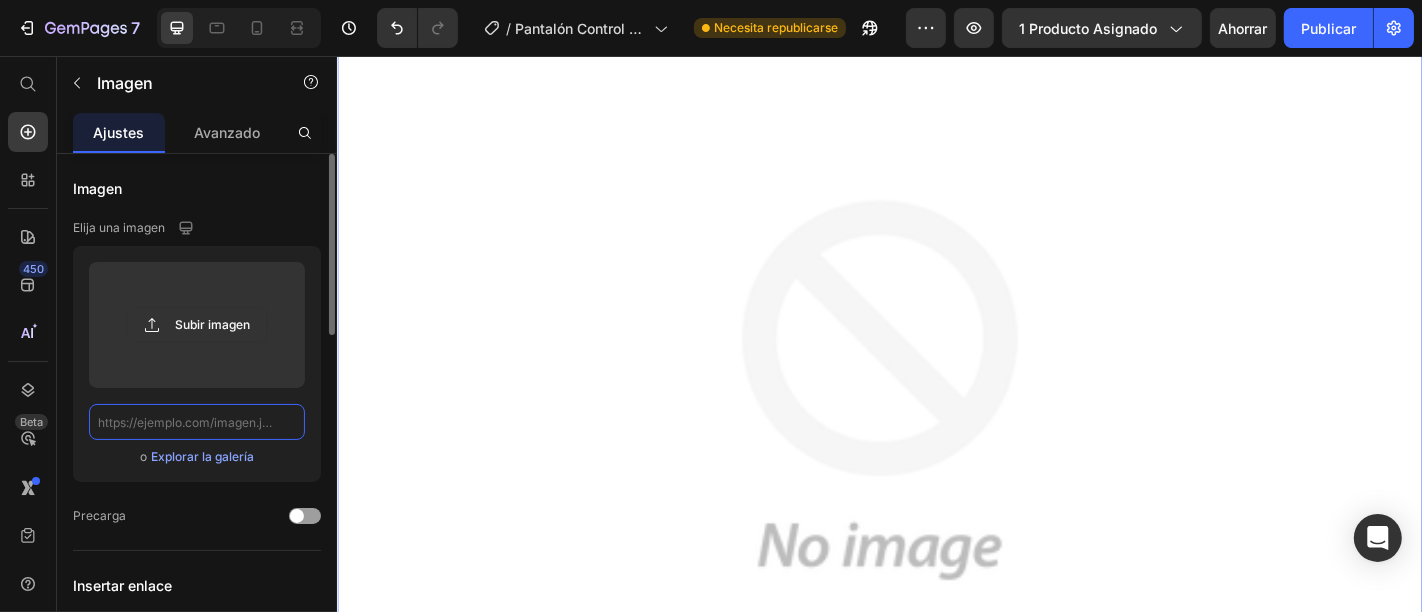 click 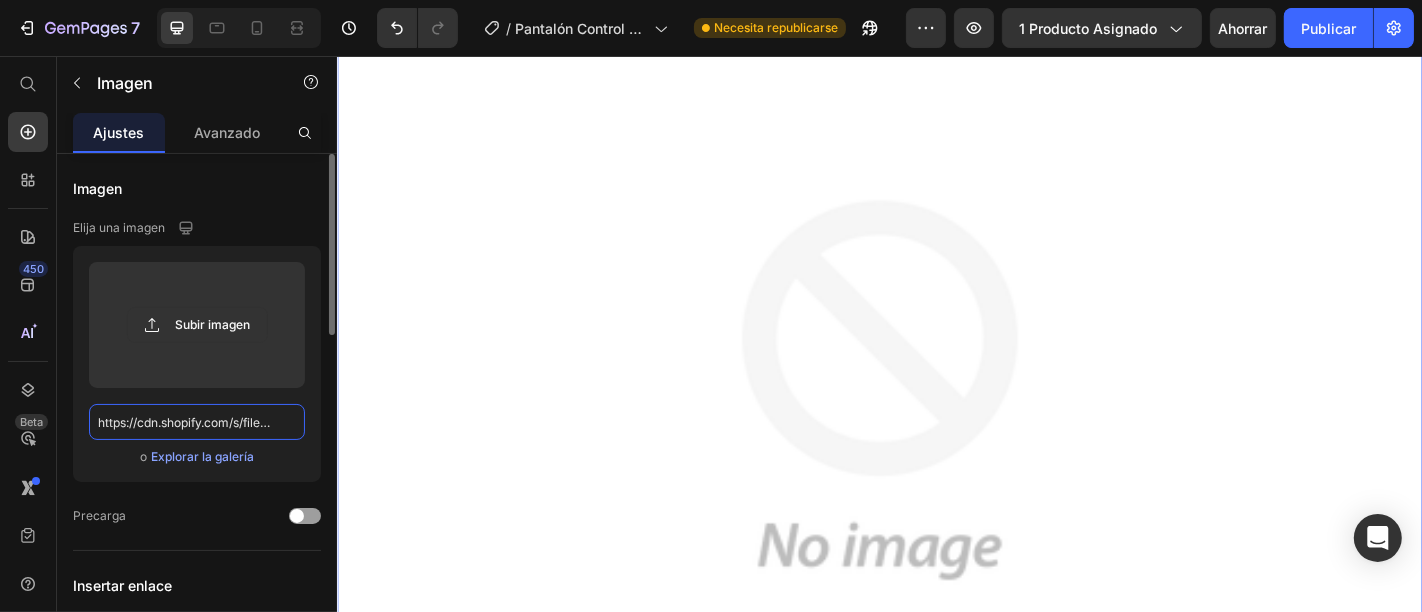 scroll, scrollTop: 0, scrollLeft: 515, axis: horizontal 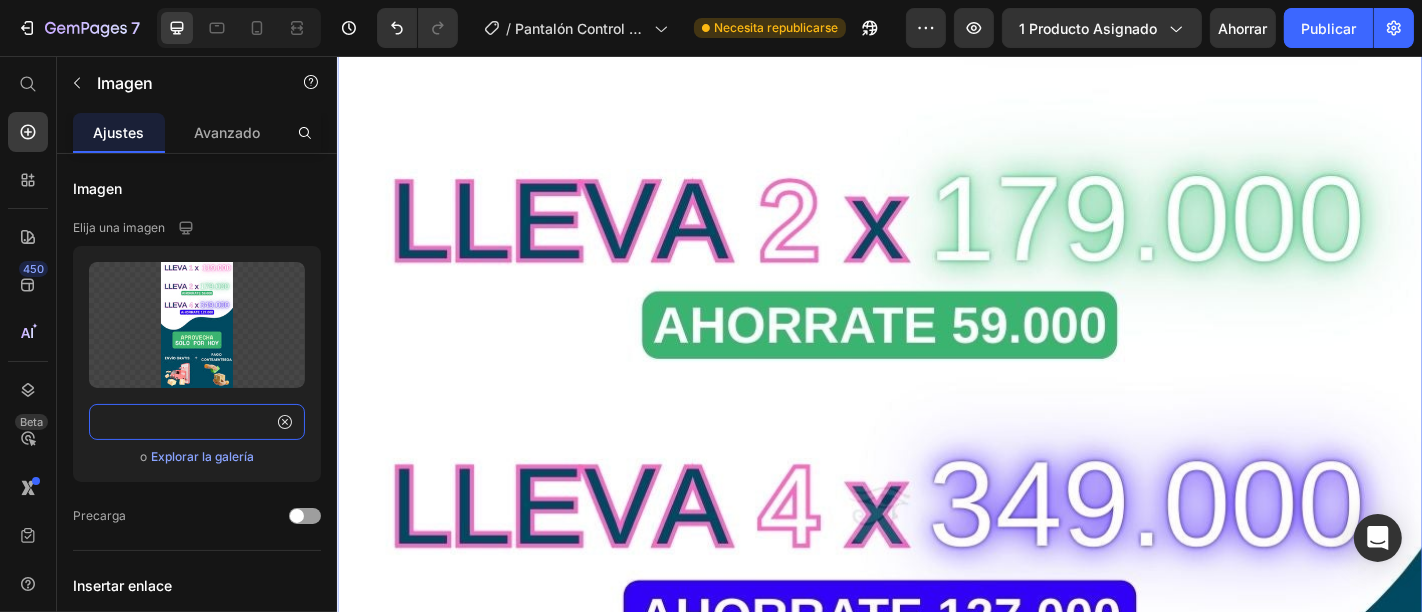 type on "https://cdn.shopify.com/s/files/1/0653/3260/9093/files/5_528d0350-6b82-4231-9f93-e4d6cf62435a.jpg?v=1752240008" 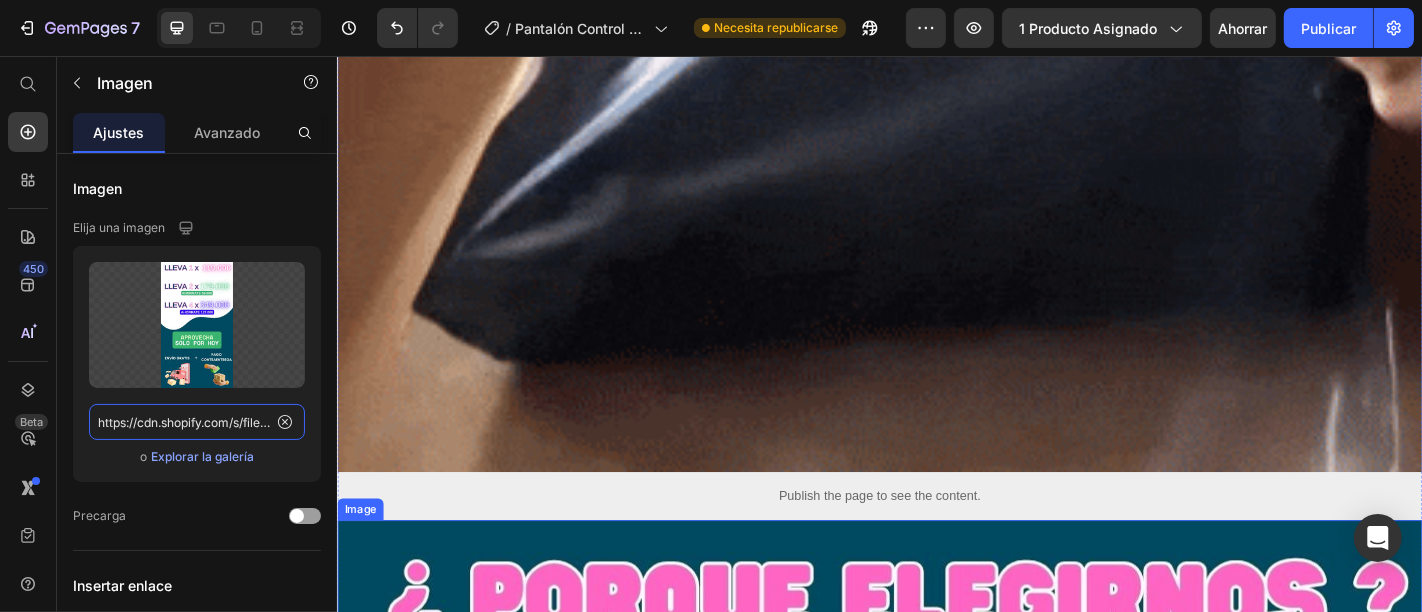 scroll, scrollTop: 11222, scrollLeft: 0, axis: vertical 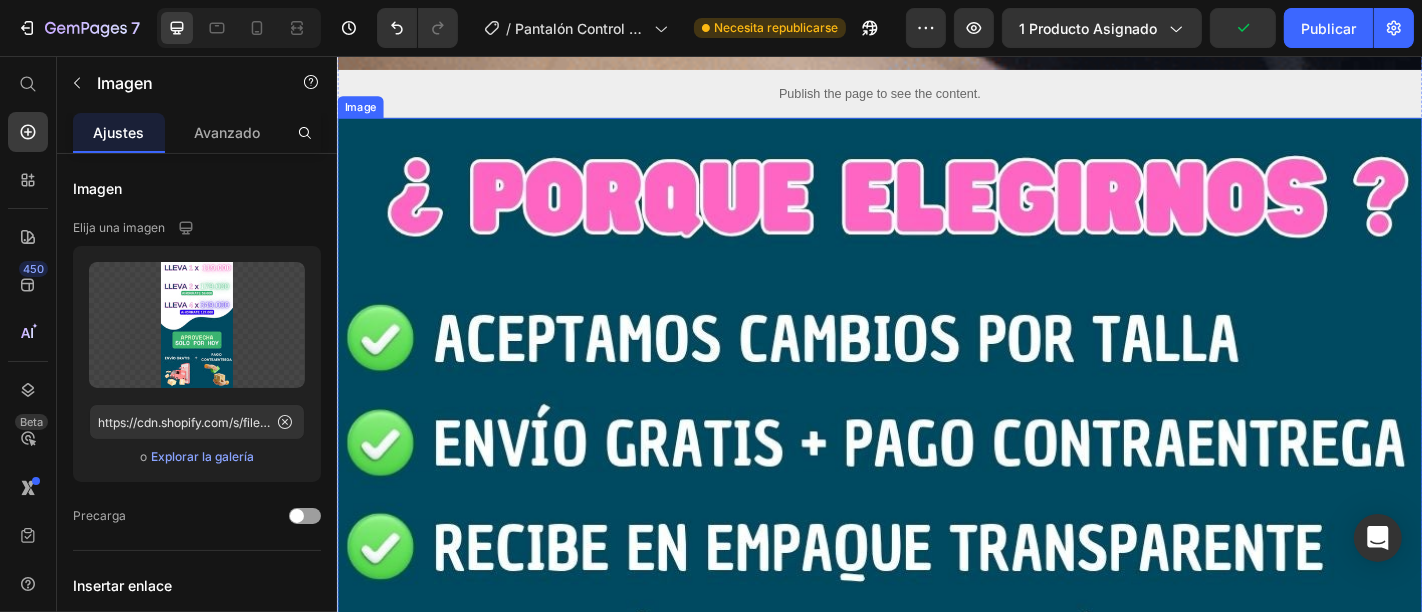 click at bounding box center [936, 1190] 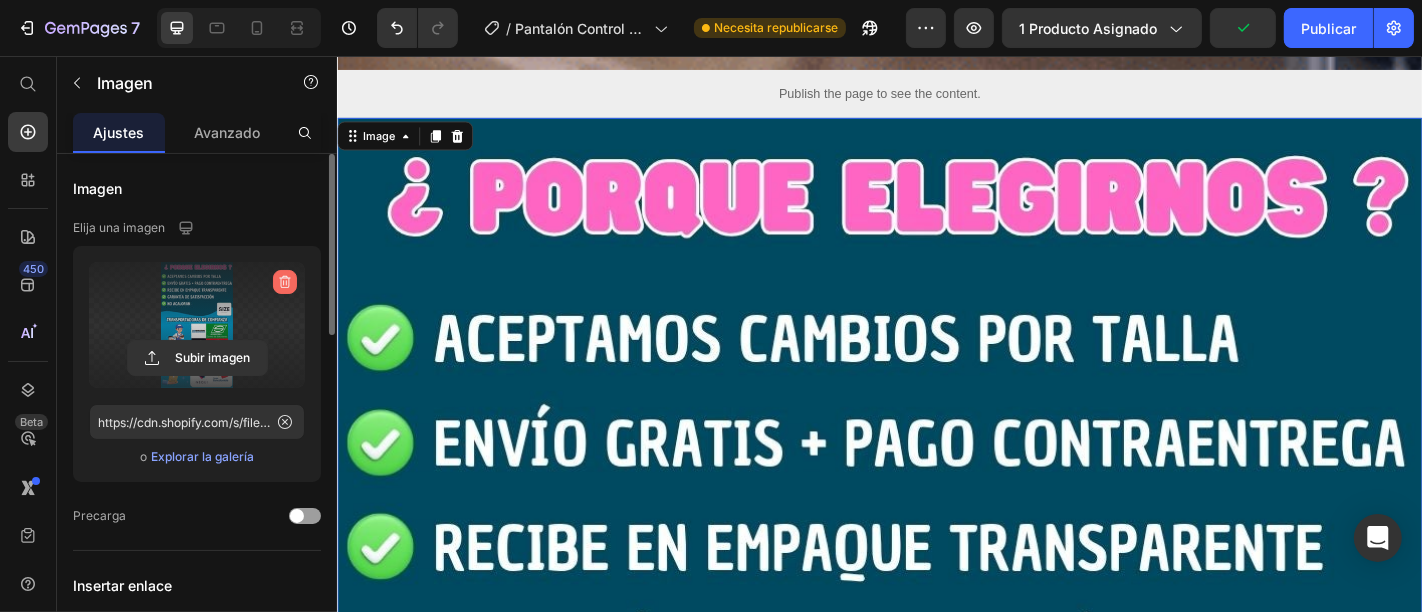 click 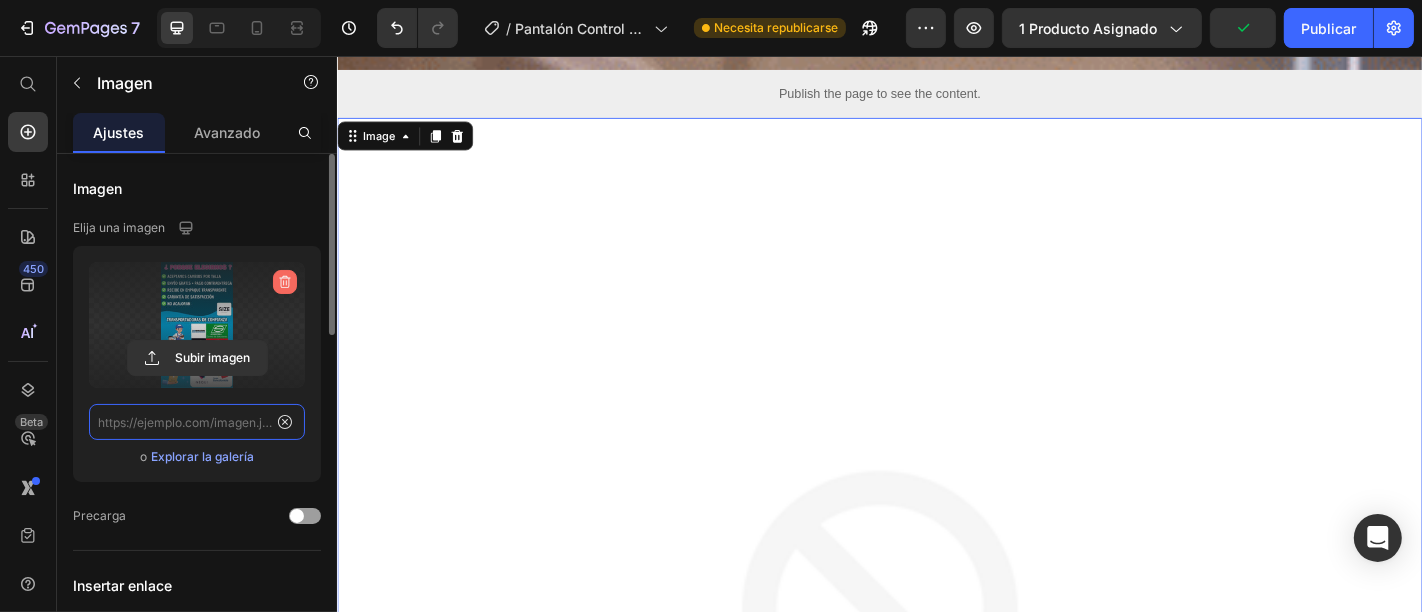 scroll, scrollTop: 0, scrollLeft: 0, axis: both 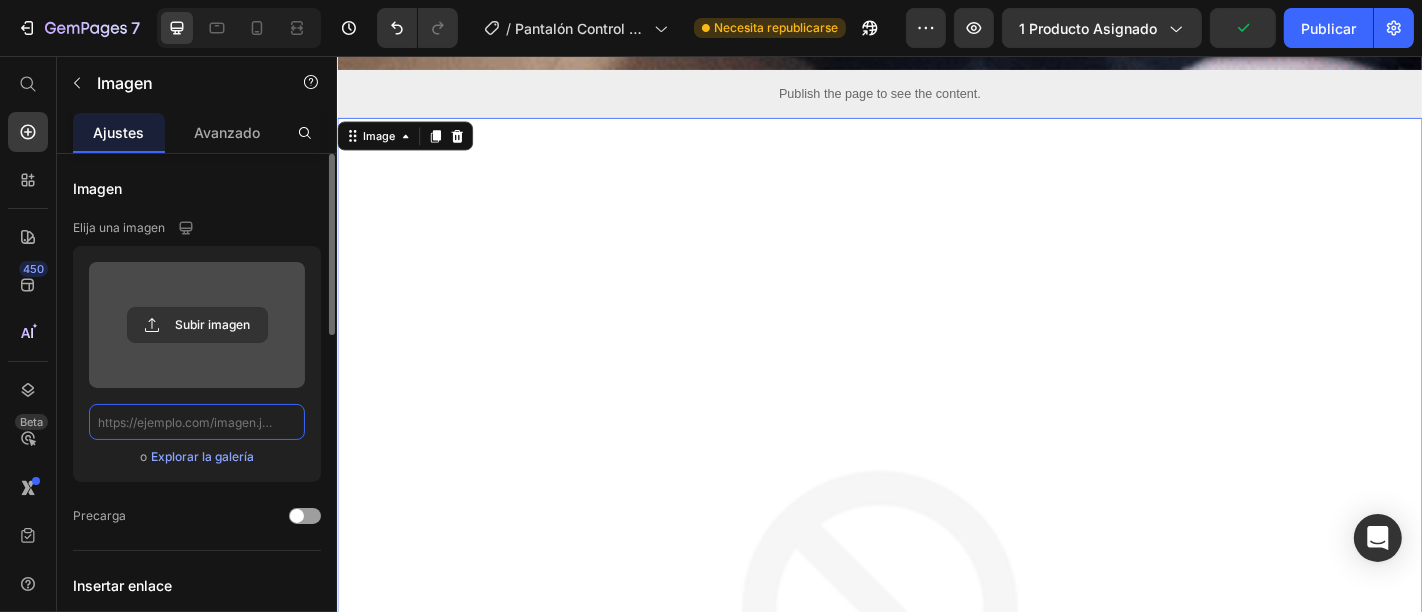 paste on "https://cdn.shopify.com/s/files/1/0653/3260/9093/files/6_59e15c0b-c53f-4382-92ca-77499783189c.jpg?v=1752240008" 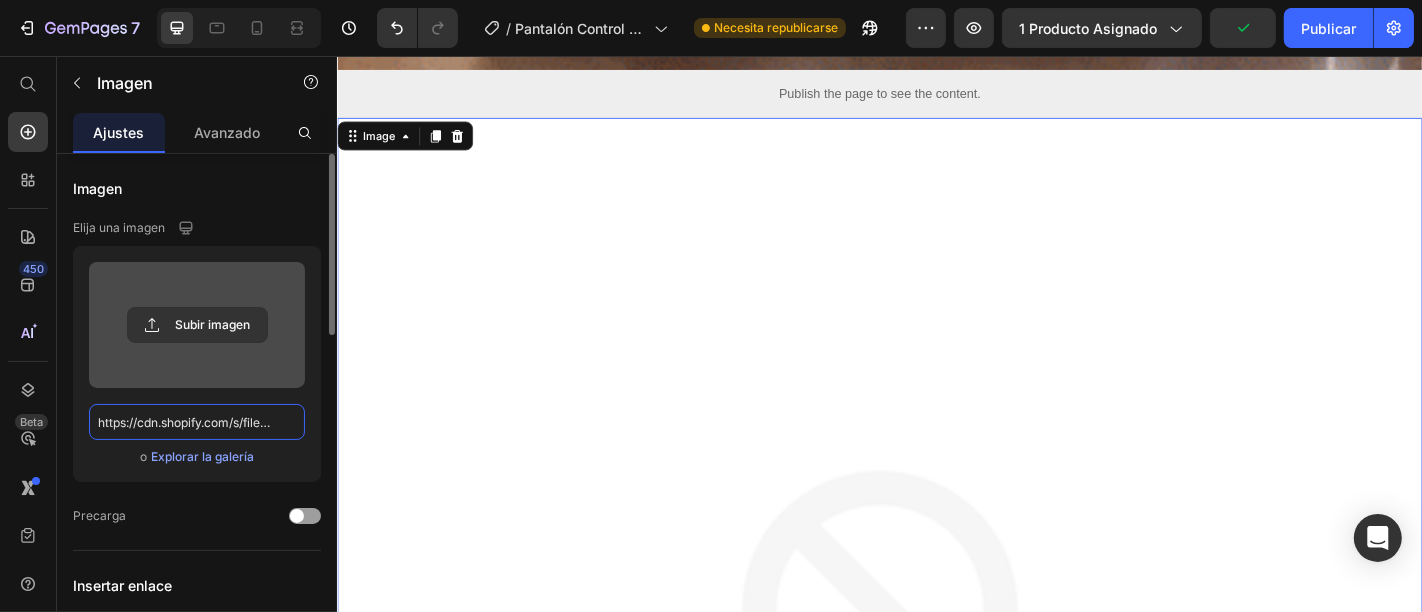 scroll, scrollTop: 0, scrollLeft: 510, axis: horizontal 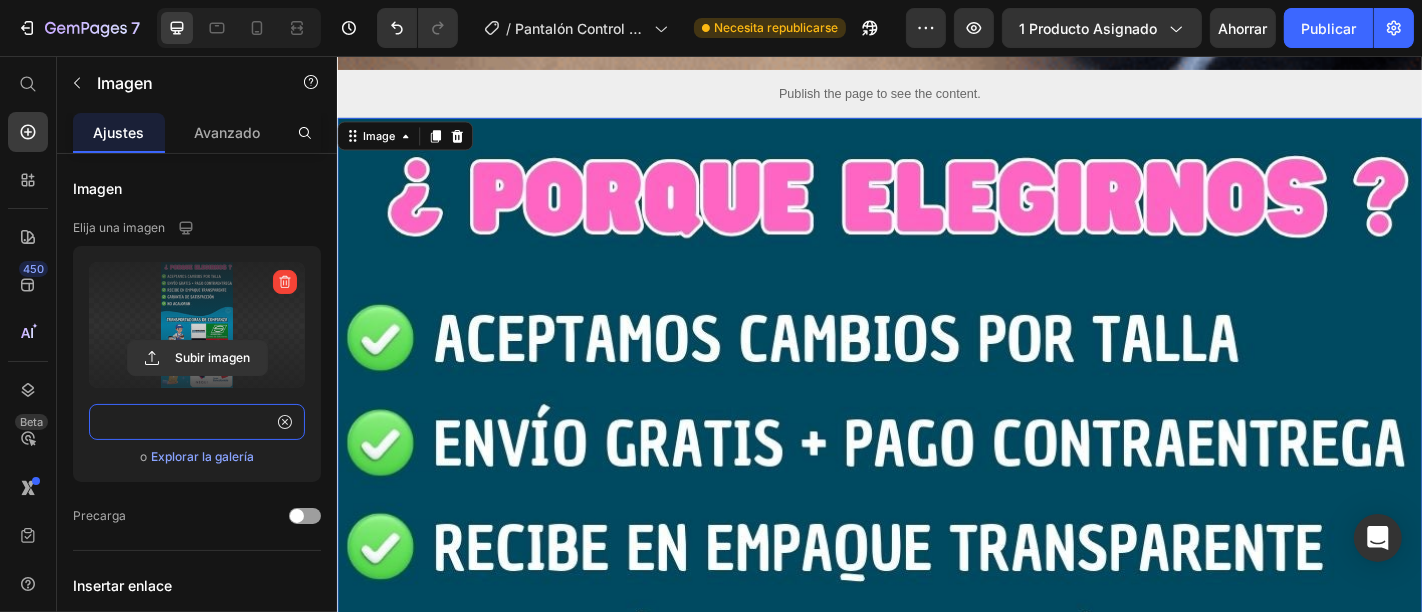 type on "https://cdn.shopify.com/s/files/1/0653/3260/9093/files/6_59e15c0b-c53f-4382-92ca-77499783189c.jpg?v=1752240008" 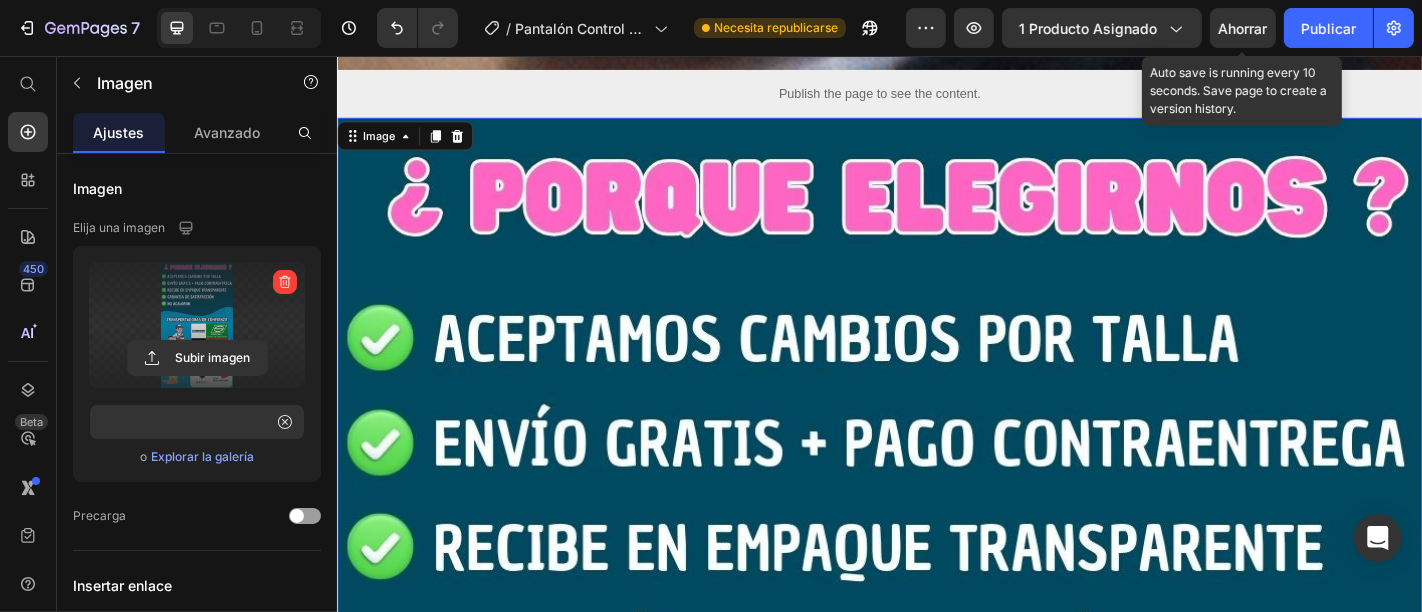 click on "Ahorrar" at bounding box center [1243, 28] 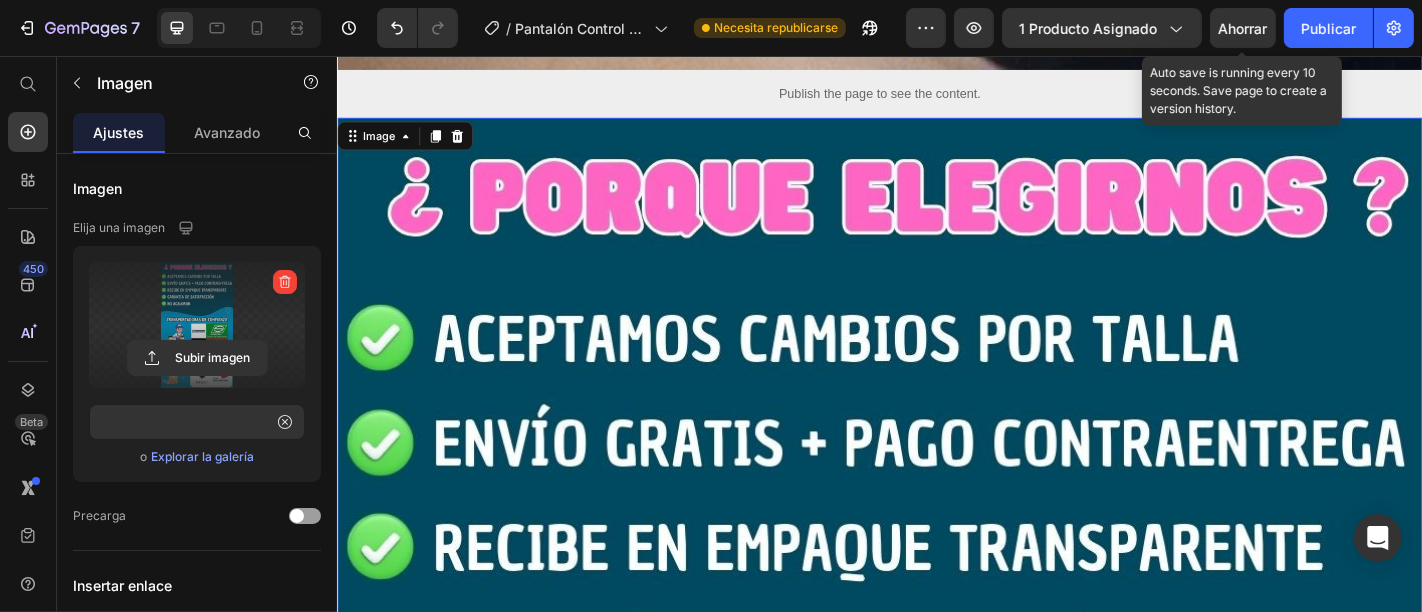 scroll, scrollTop: 0, scrollLeft: 0, axis: both 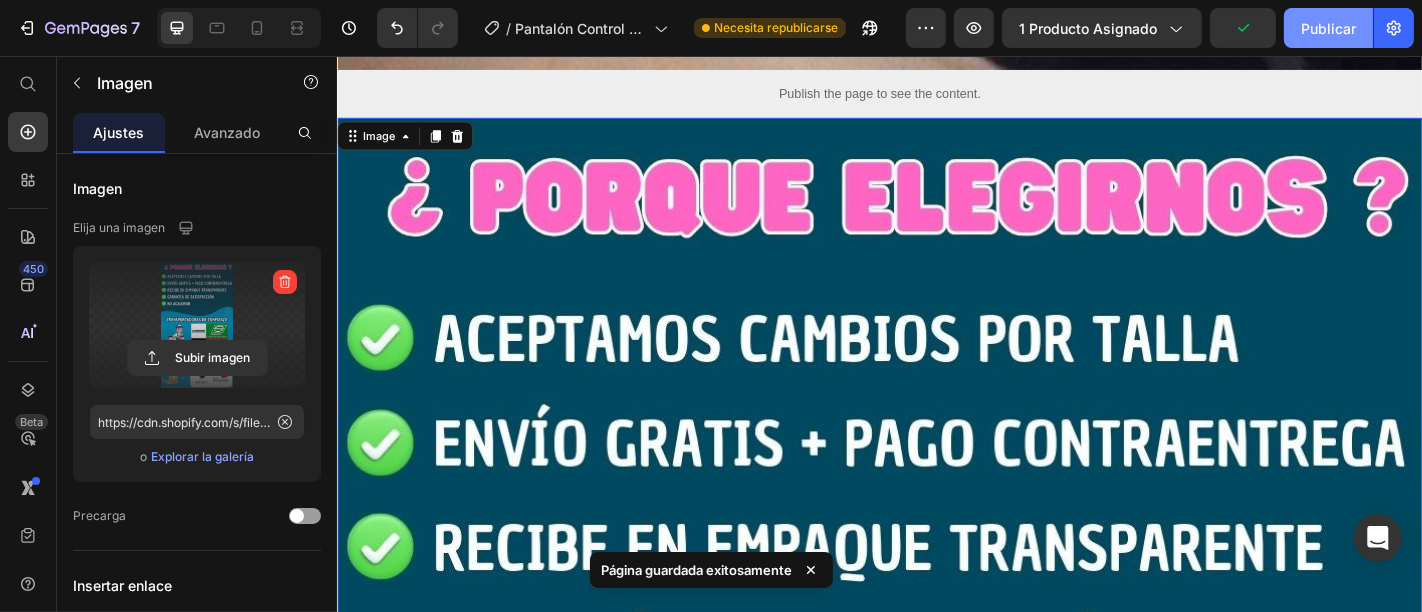 click on "Publicar" 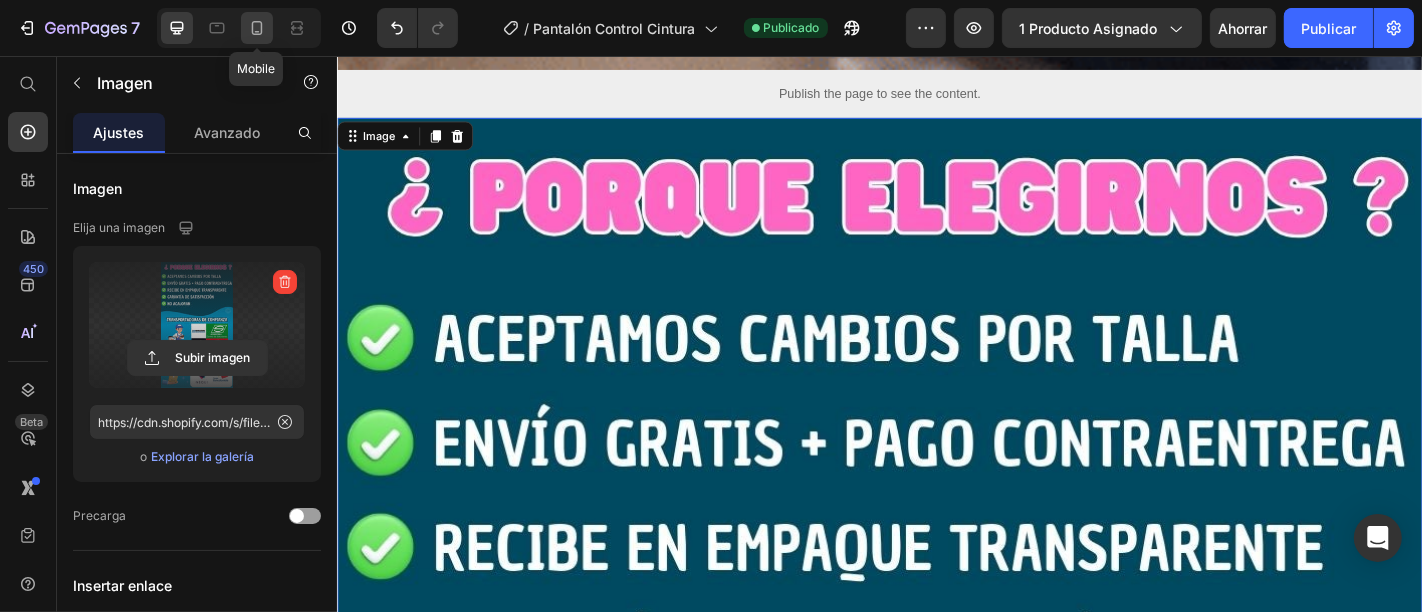 click 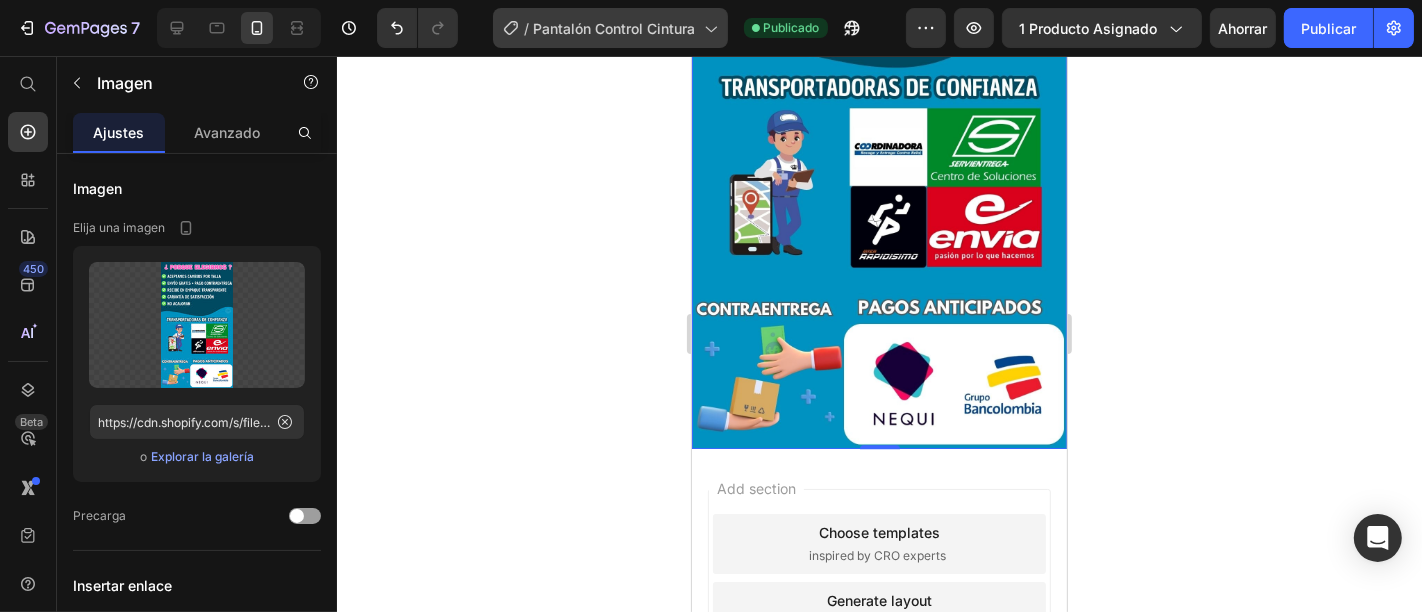 scroll, scrollTop: 4447, scrollLeft: 0, axis: vertical 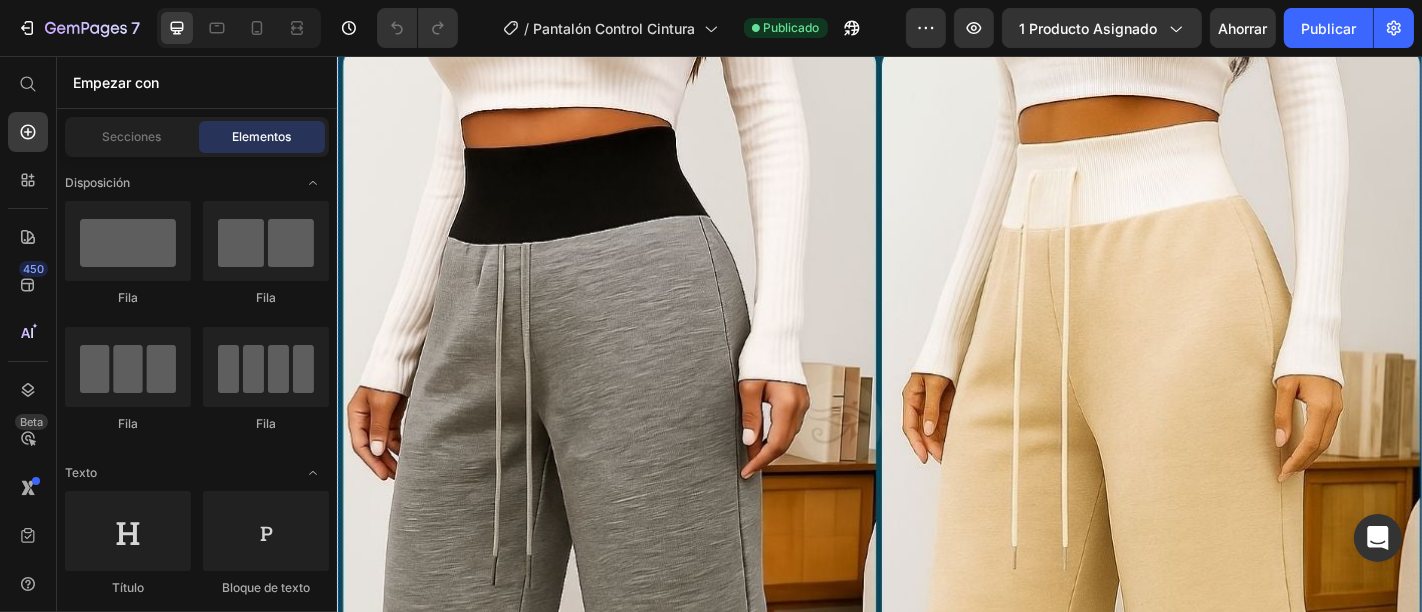 click at bounding box center [936, 460] 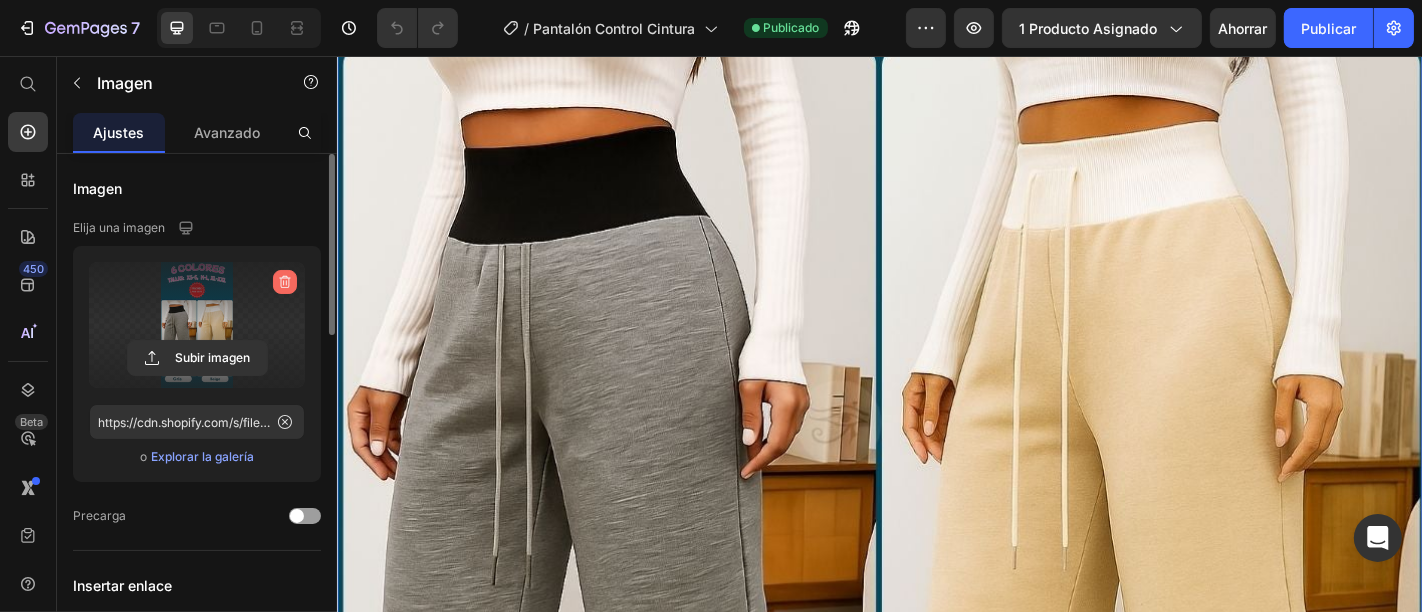 click 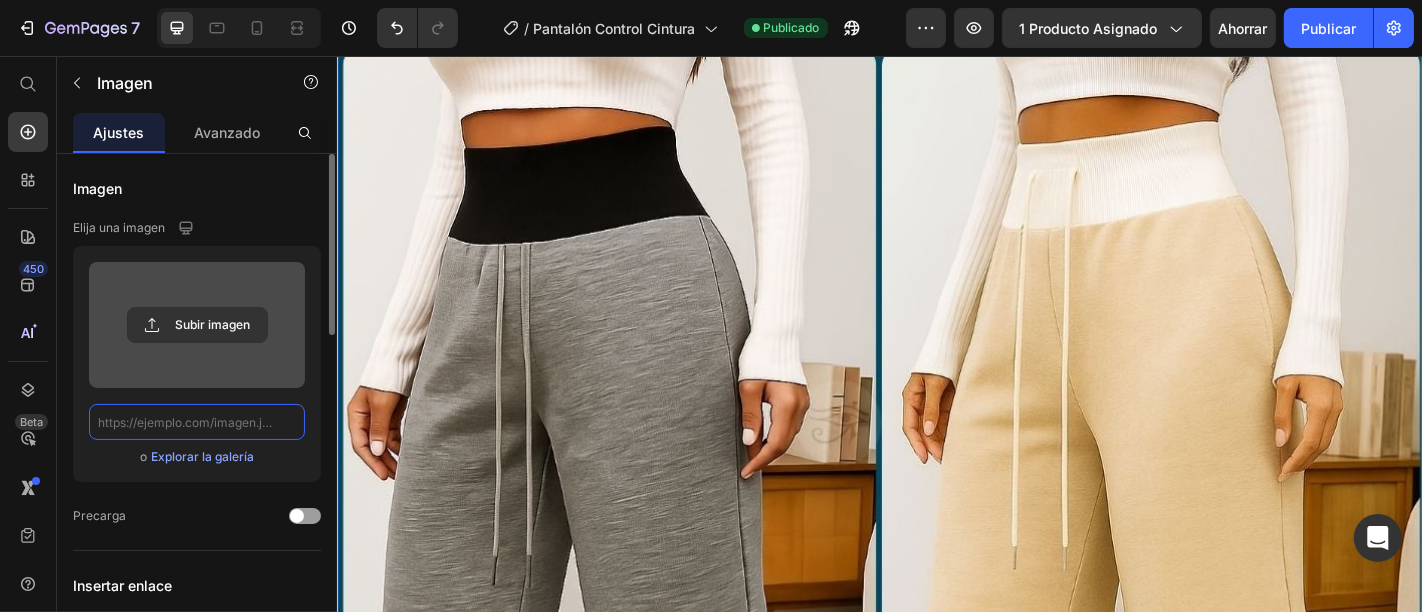 scroll, scrollTop: 0, scrollLeft: 0, axis: both 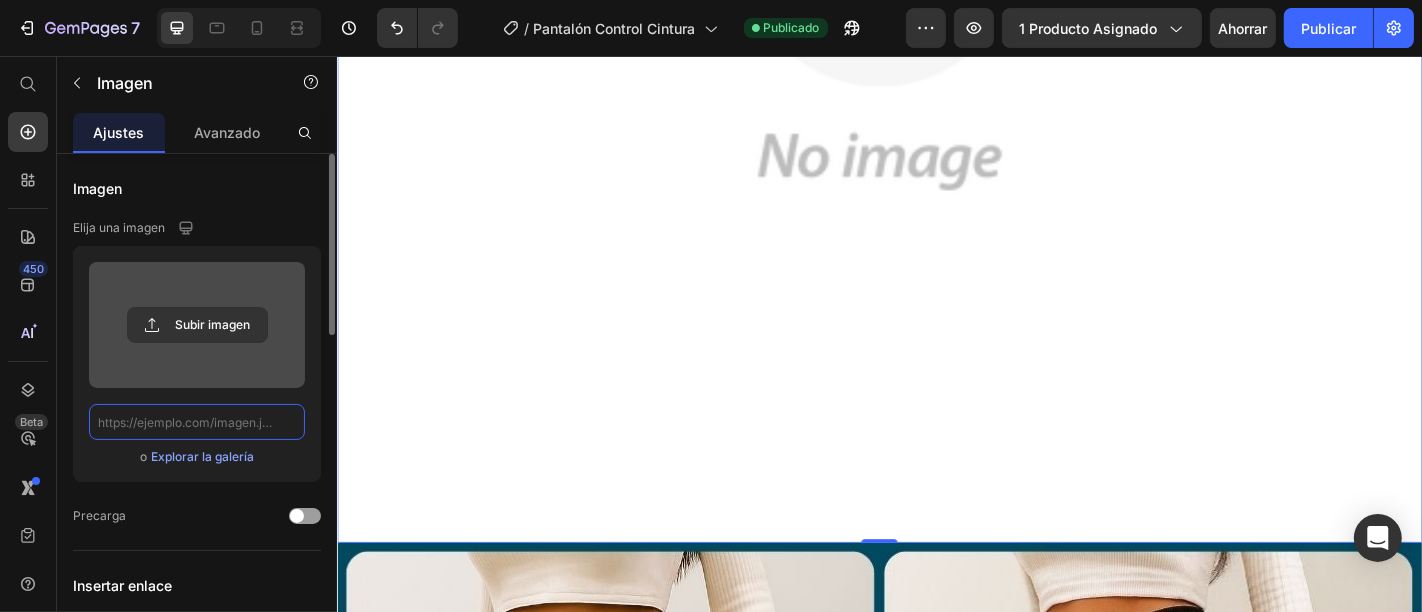 paste on "https://cdn.shopify.com/s/files/1/0653/3260/9093/files/Pantalon_Control_Cintura_2.jpg?v=1752244379" 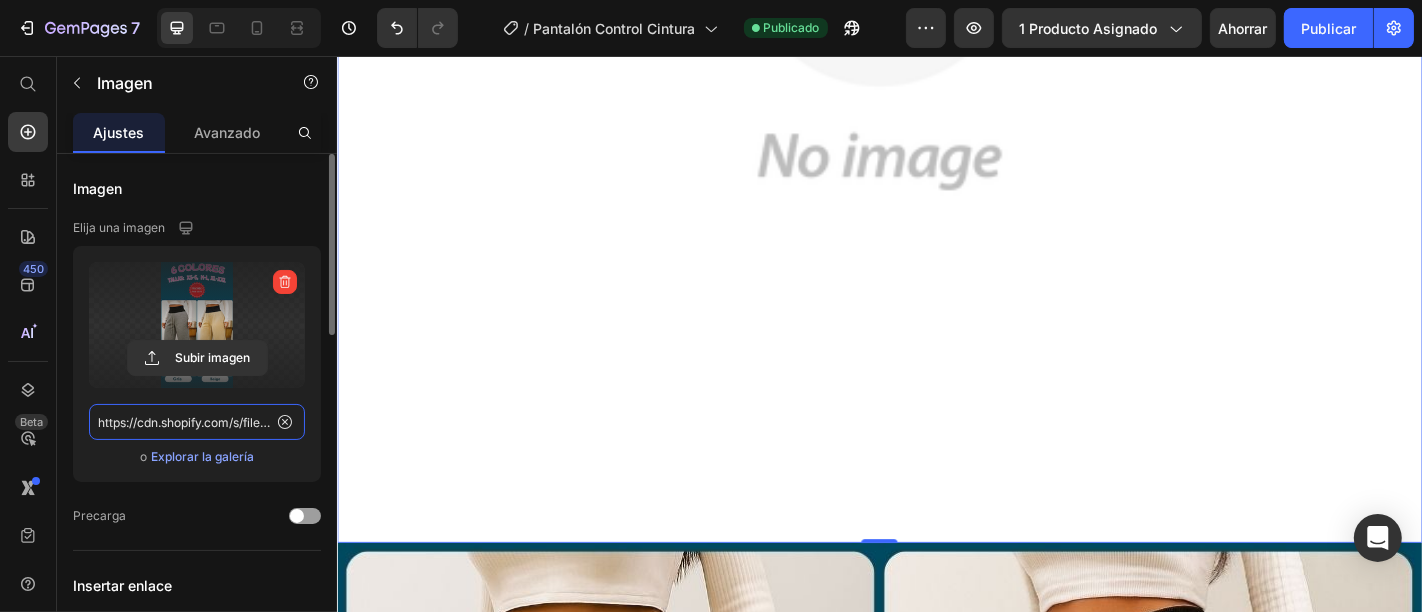 scroll, scrollTop: 0, scrollLeft: 408, axis: horizontal 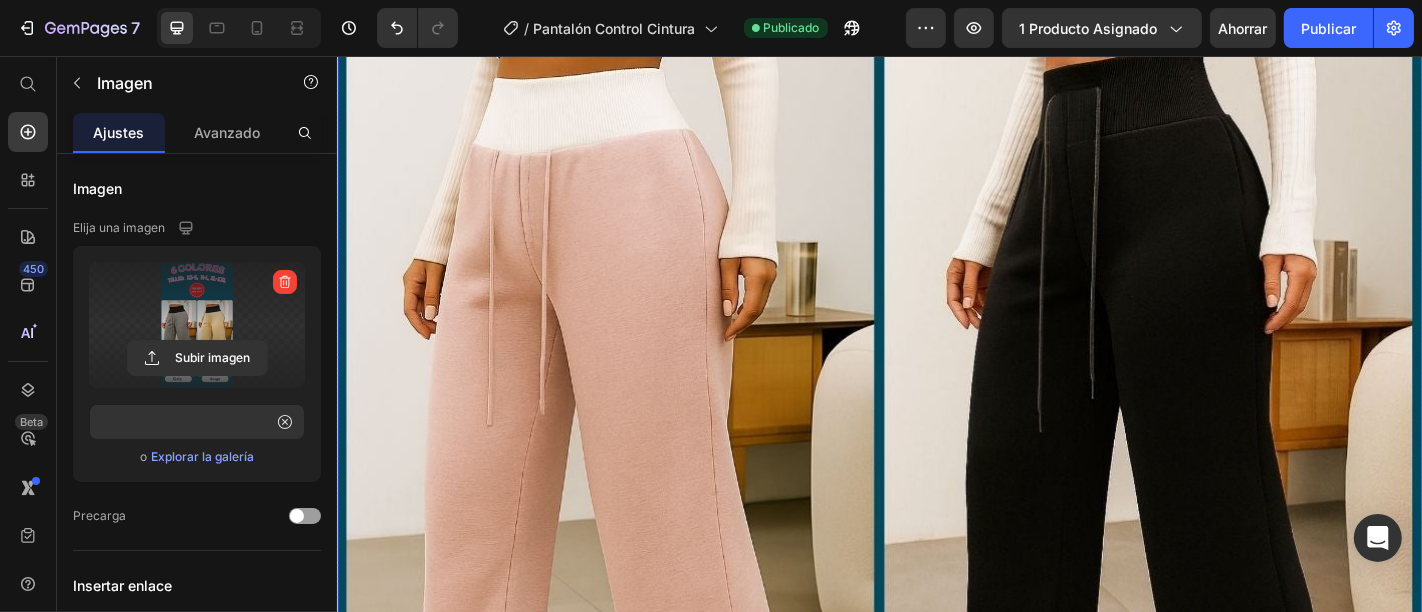 click at bounding box center [936, 1037] 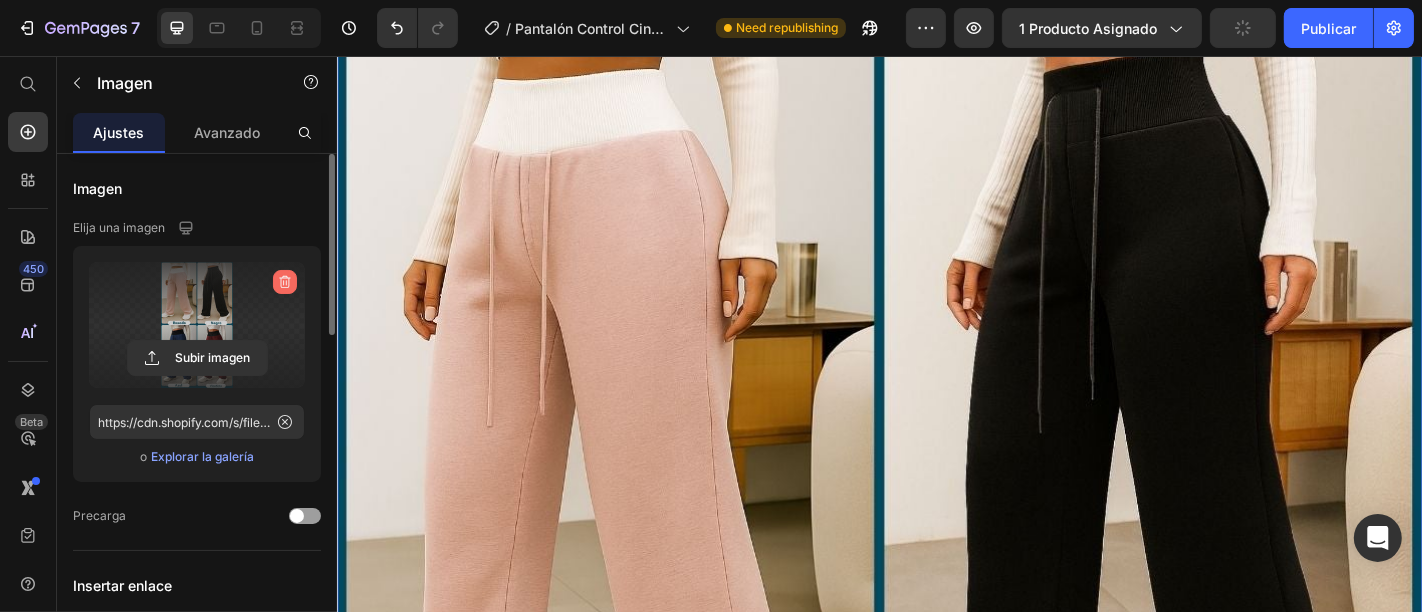 click 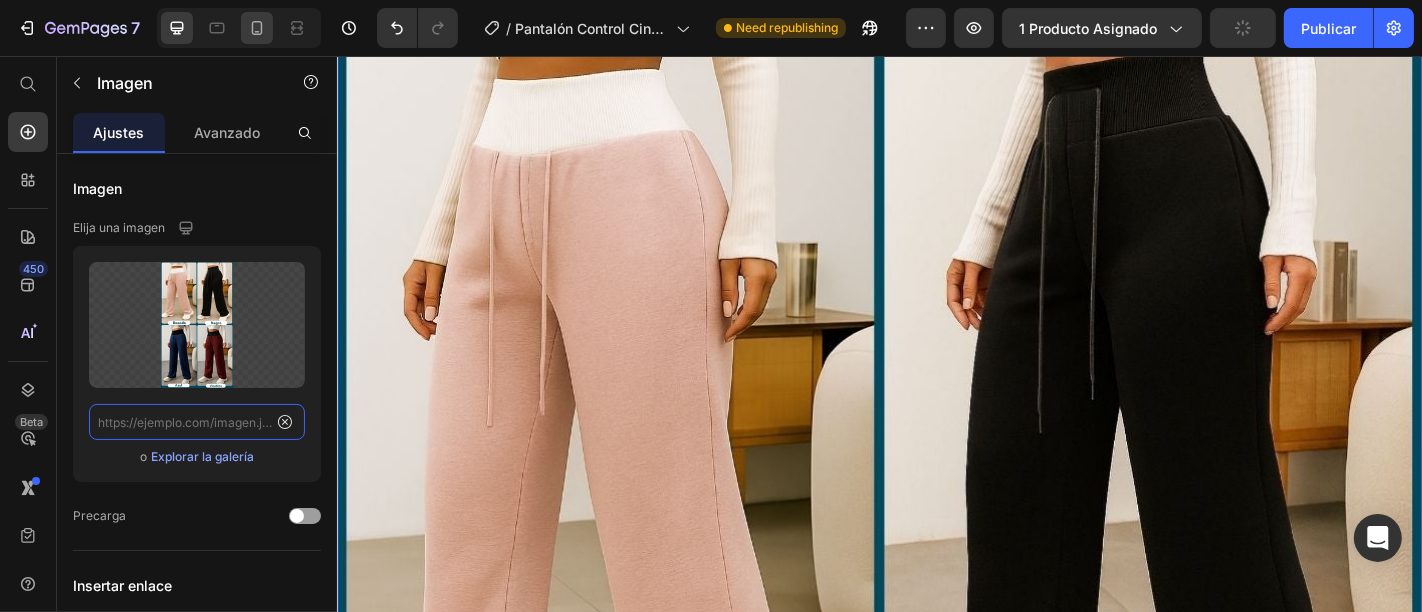 scroll, scrollTop: 0, scrollLeft: 0, axis: both 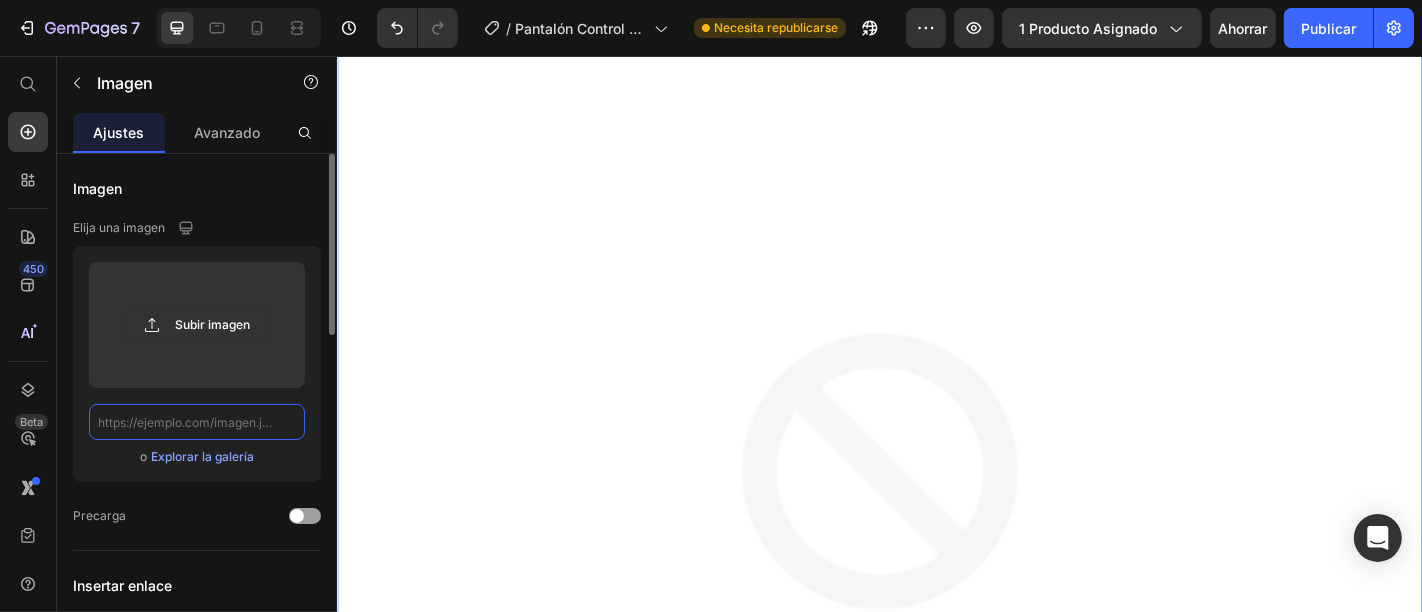 click 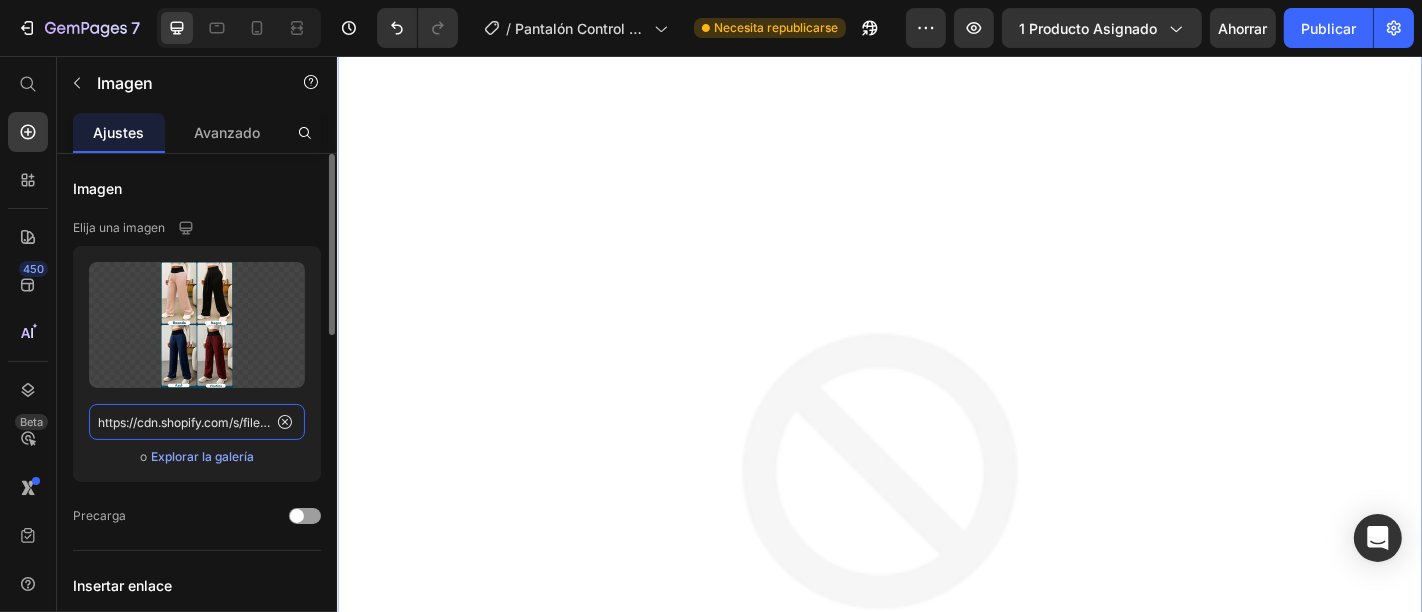 scroll, scrollTop: 0, scrollLeft: 407, axis: horizontal 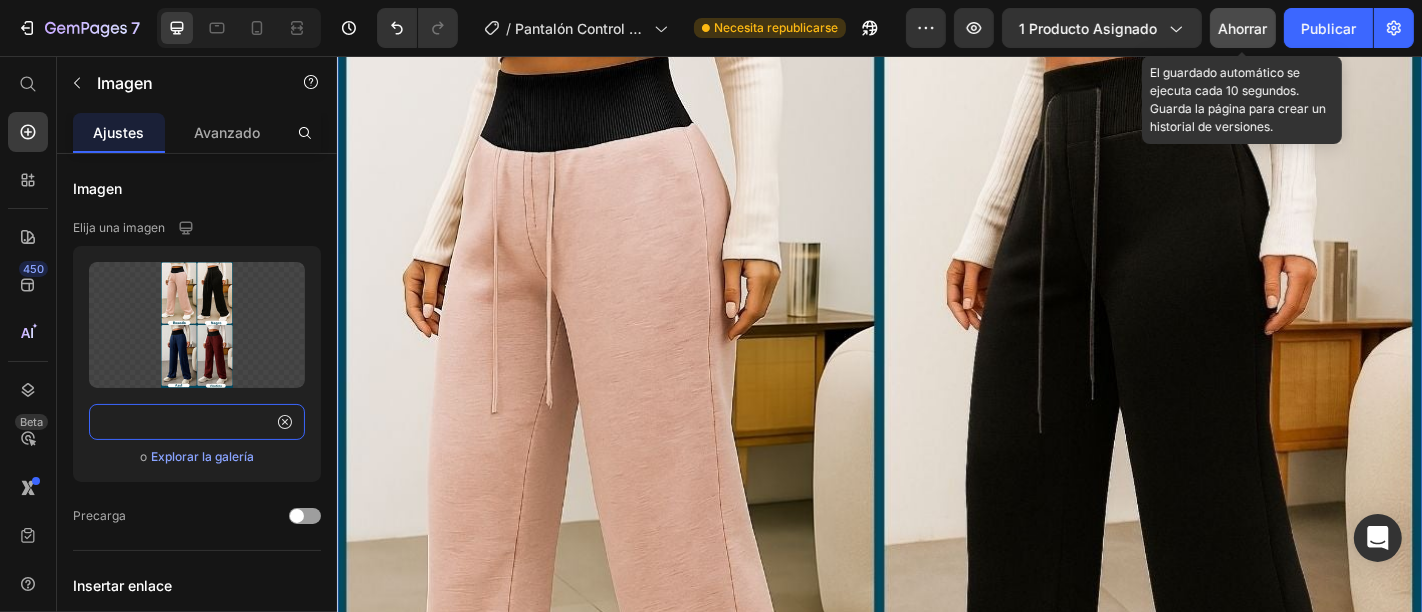 type on "https://cdn.shopify.com/s/files/1/0653/3260/9093/files/Pantalon_Control_Cintura_3.jpg?v=1752244379" 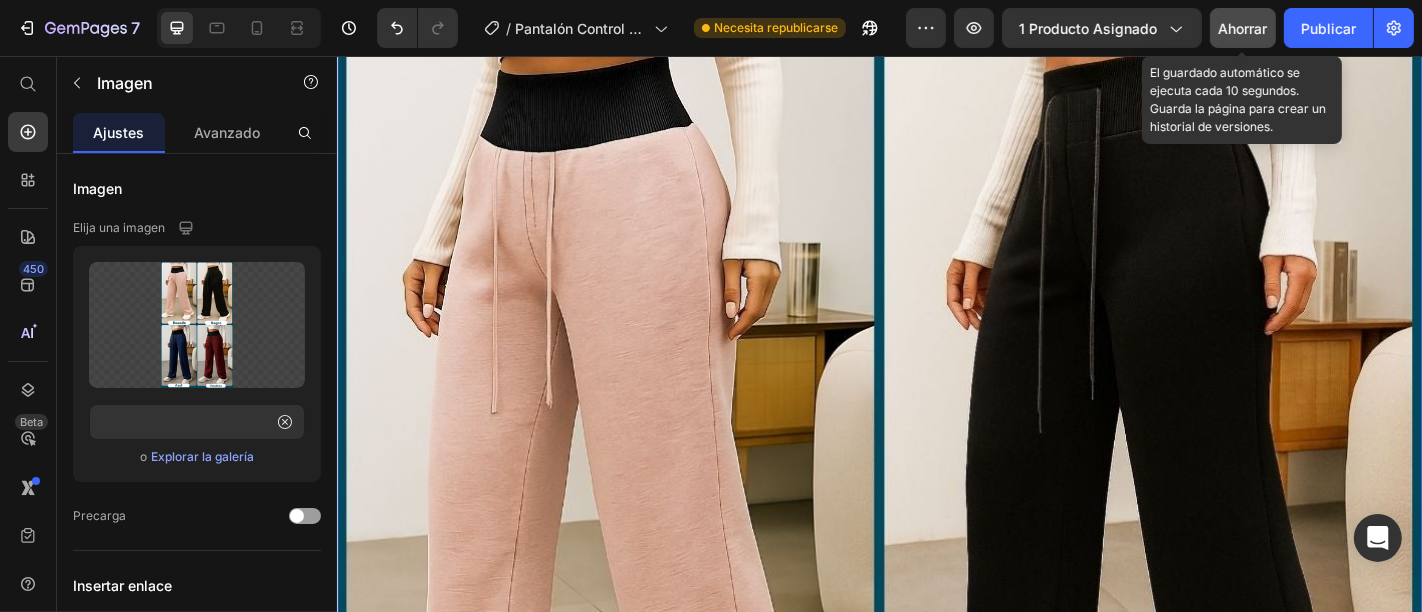 click on "Ahorrar" at bounding box center [1243, 28] 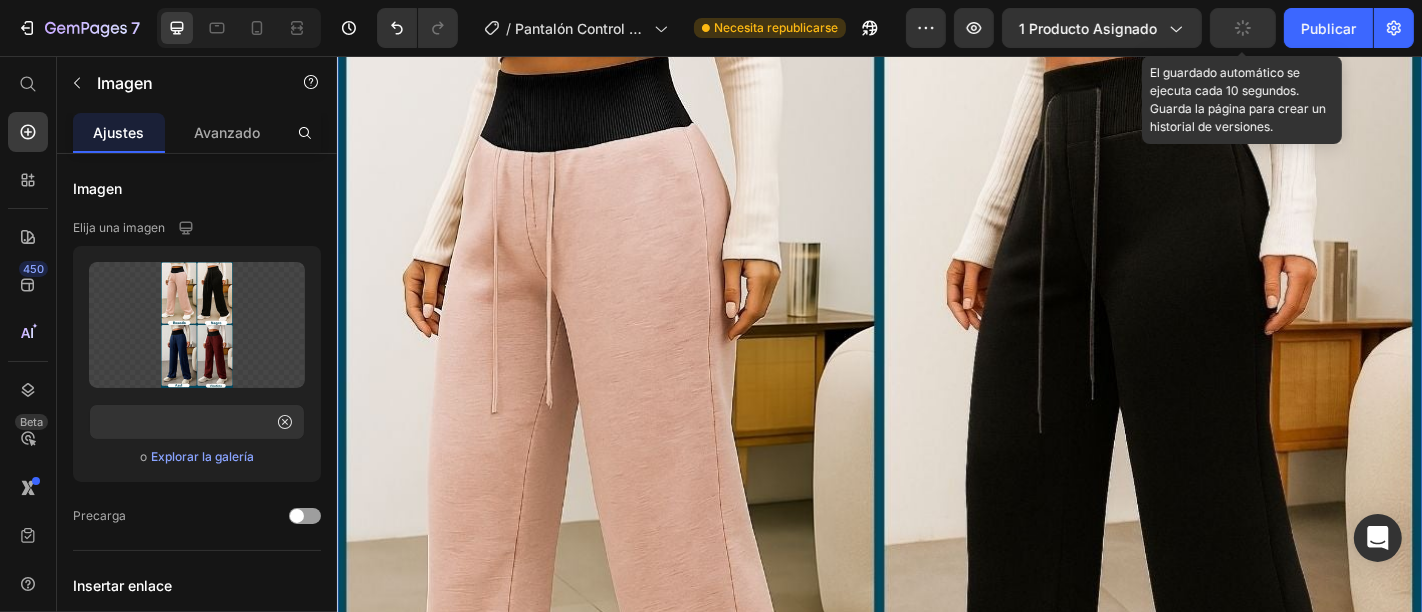 scroll, scrollTop: 0, scrollLeft: 0, axis: both 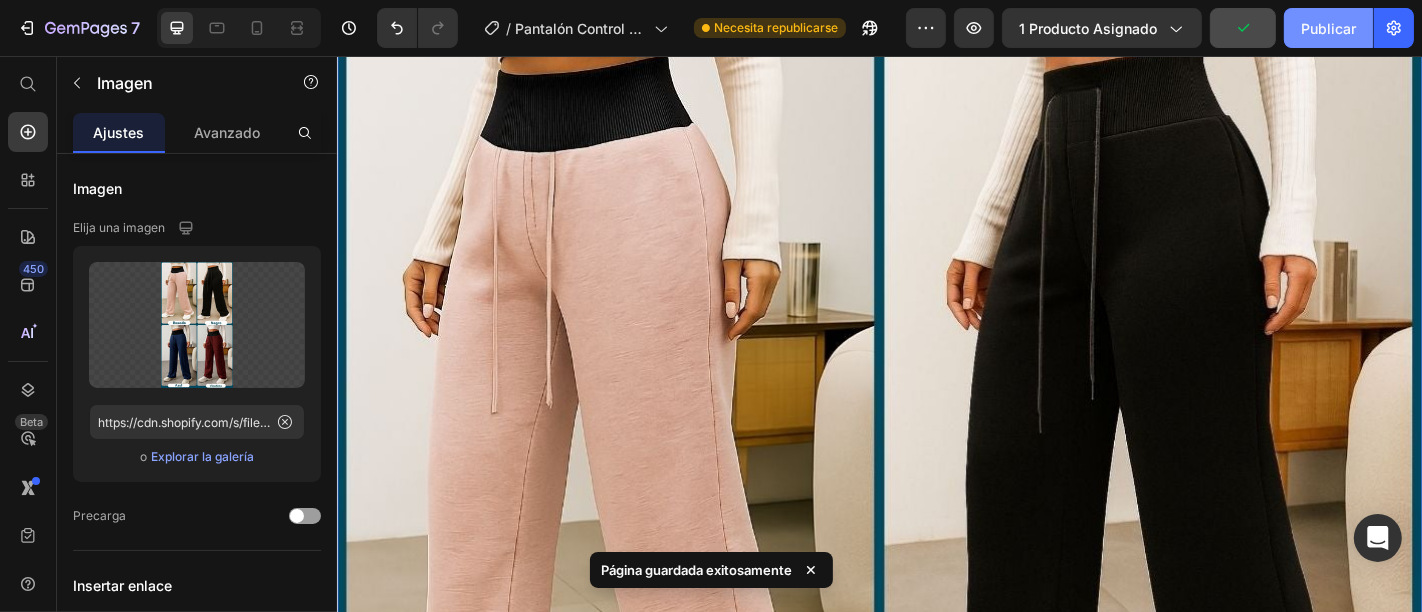 click on "Publicar" at bounding box center (1328, 28) 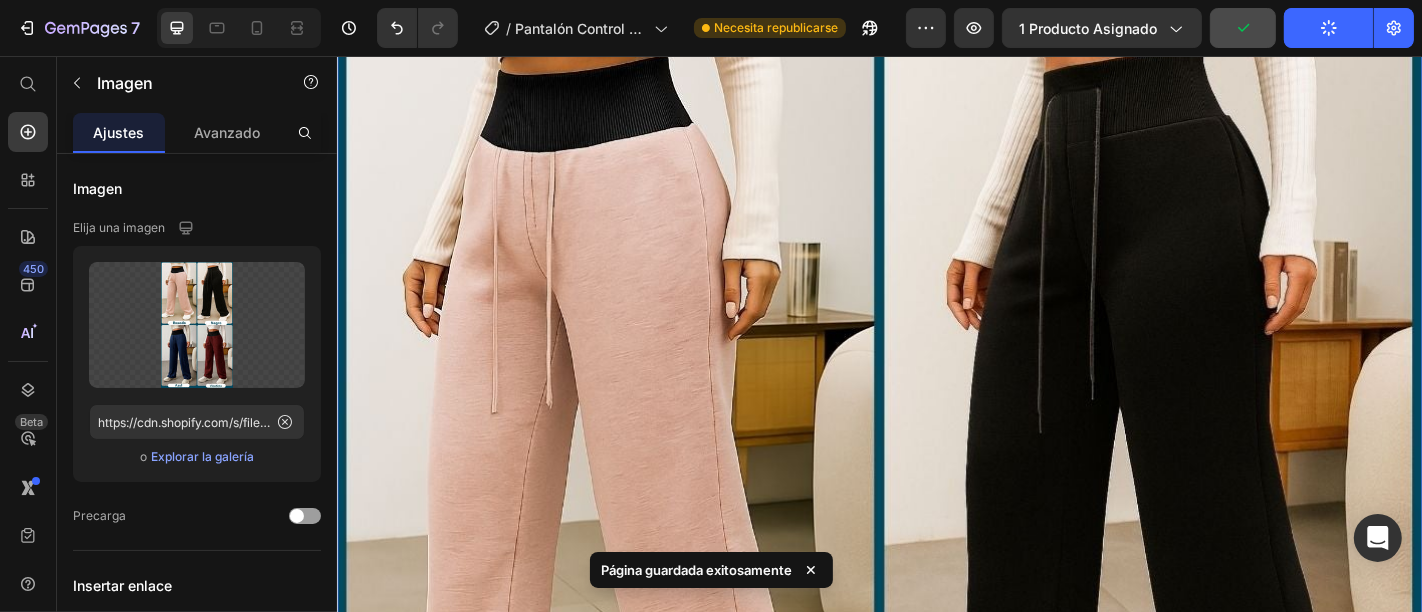 scroll, scrollTop: 5111, scrollLeft: 0, axis: vertical 